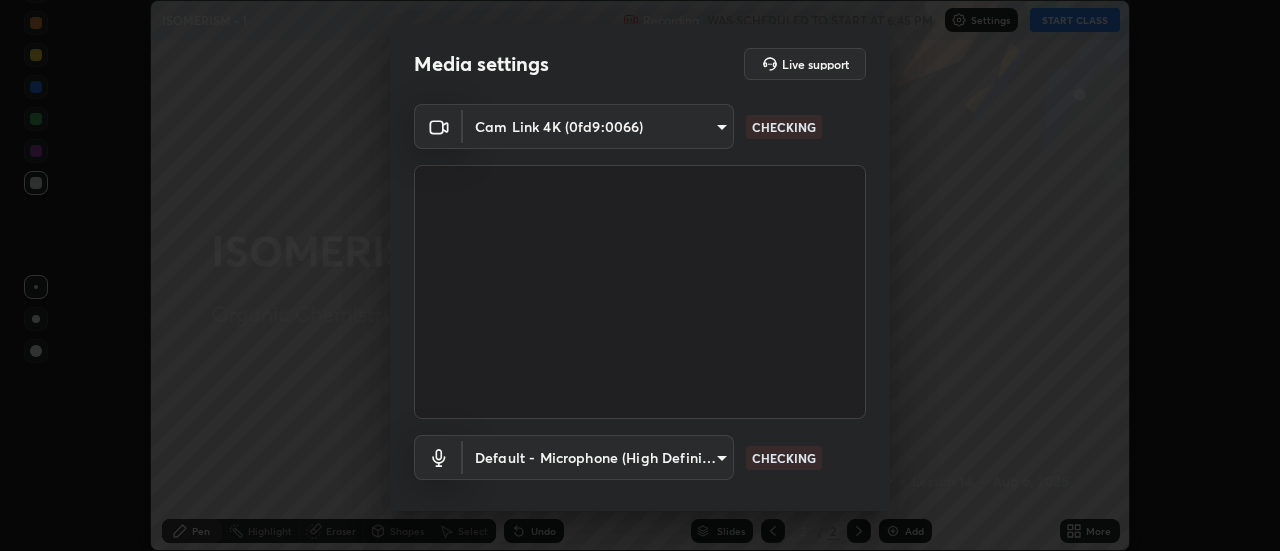 scroll, scrollTop: 0, scrollLeft: 0, axis: both 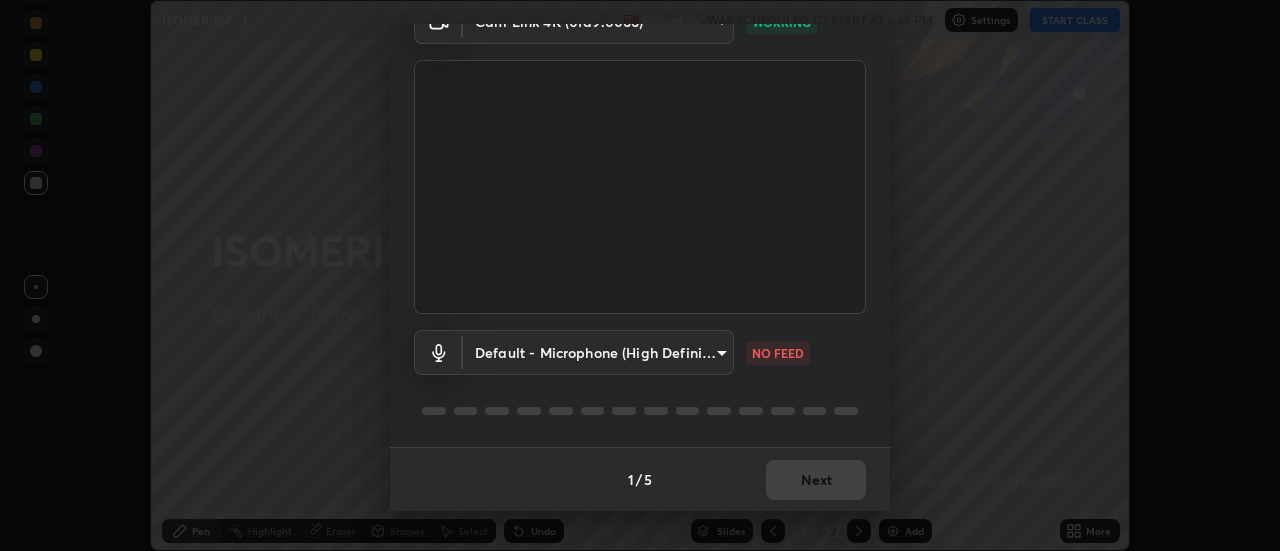 click at bounding box center [640, 411] 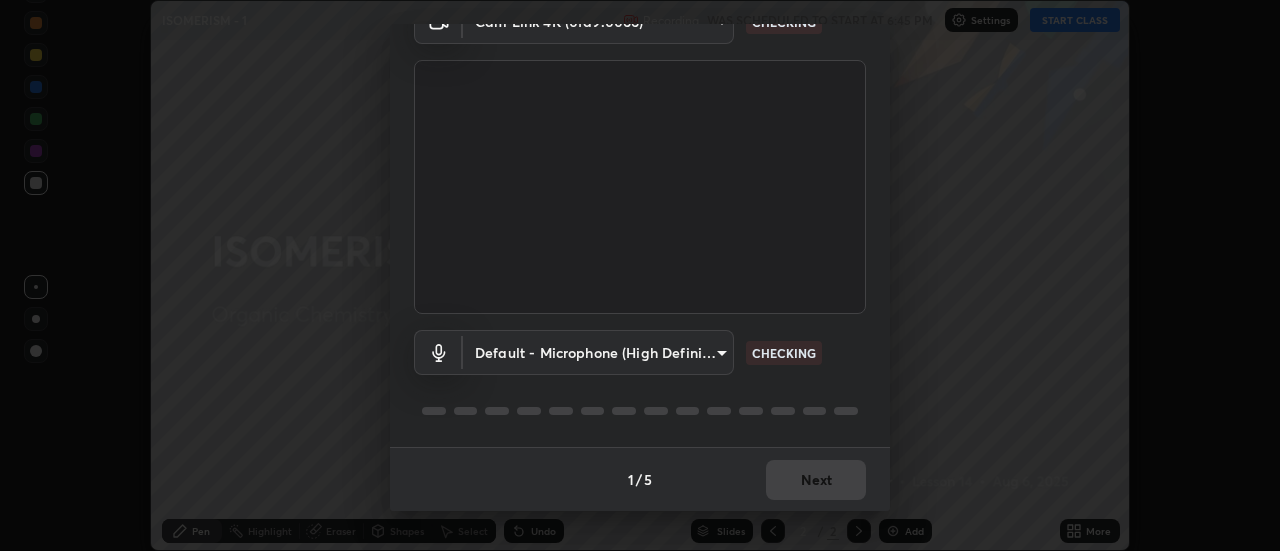 click on "CHECKING" at bounding box center (784, 353) 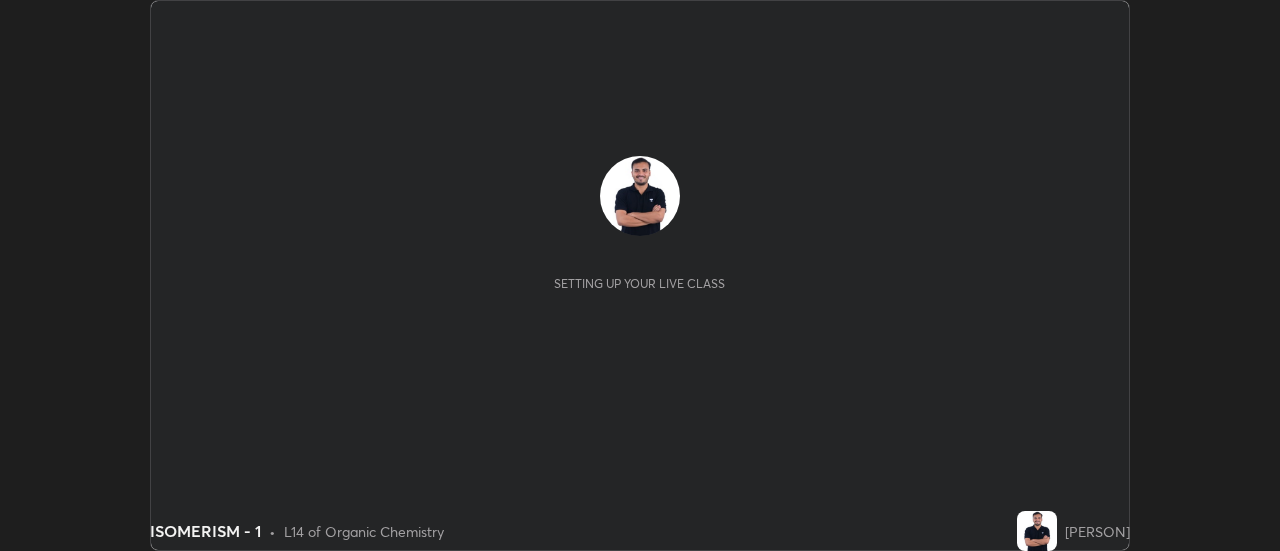 scroll, scrollTop: 0, scrollLeft: 0, axis: both 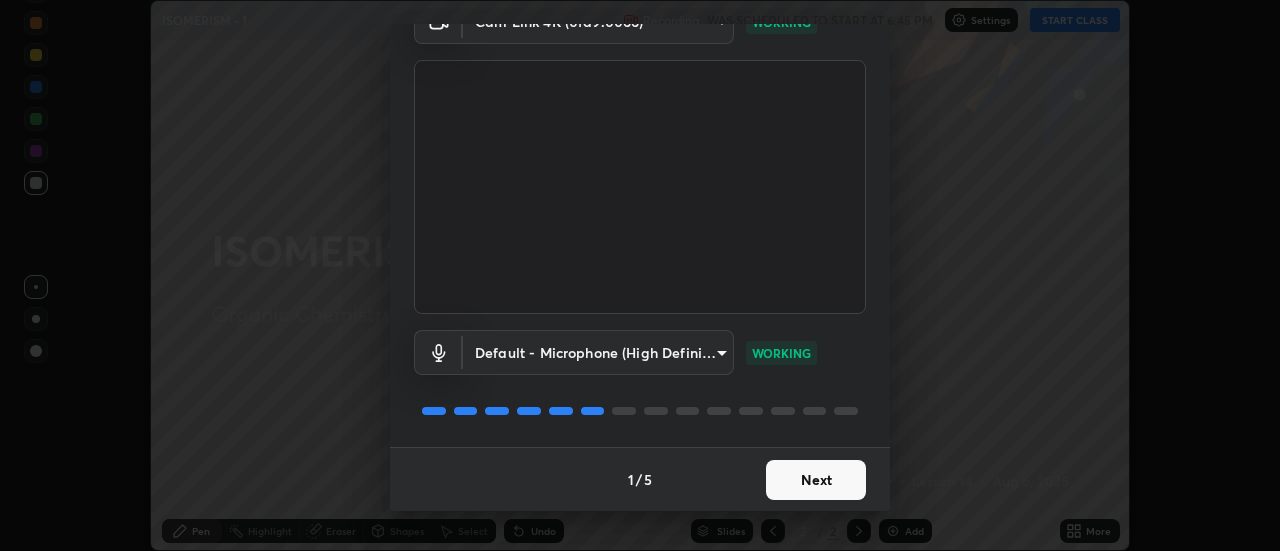 click on "Next" at bounding box center [816, 480] 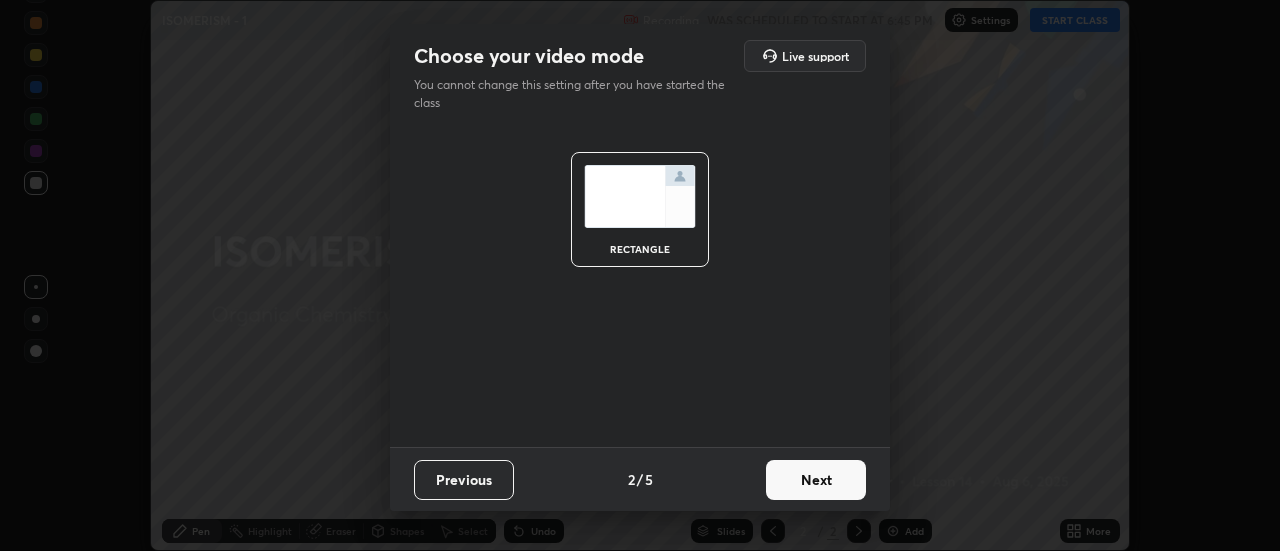 scroll, scrollTop: 0, scrollLeft: 0, axis: both 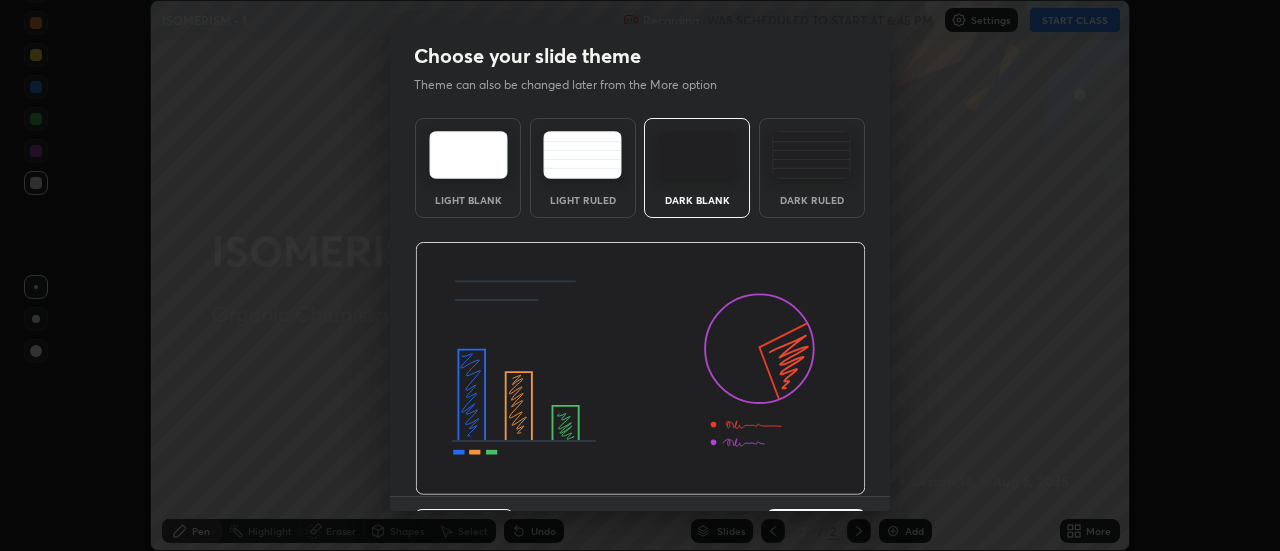 click at bounding box center (811, 155) 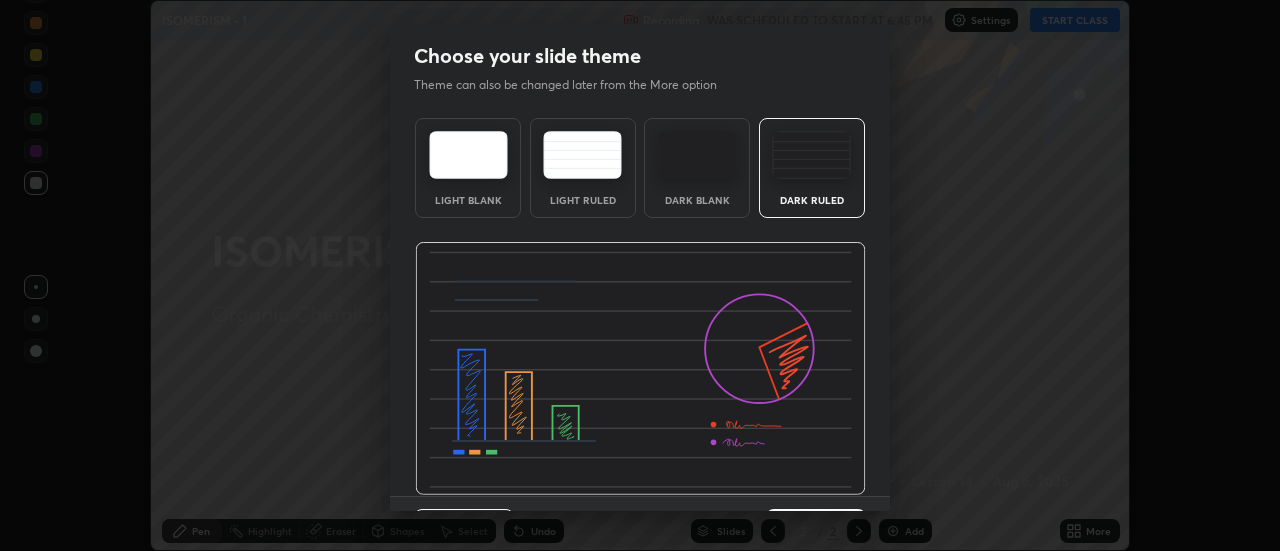 scroll, scrollTop: 49, scrollLeft: 0, axis: vertical 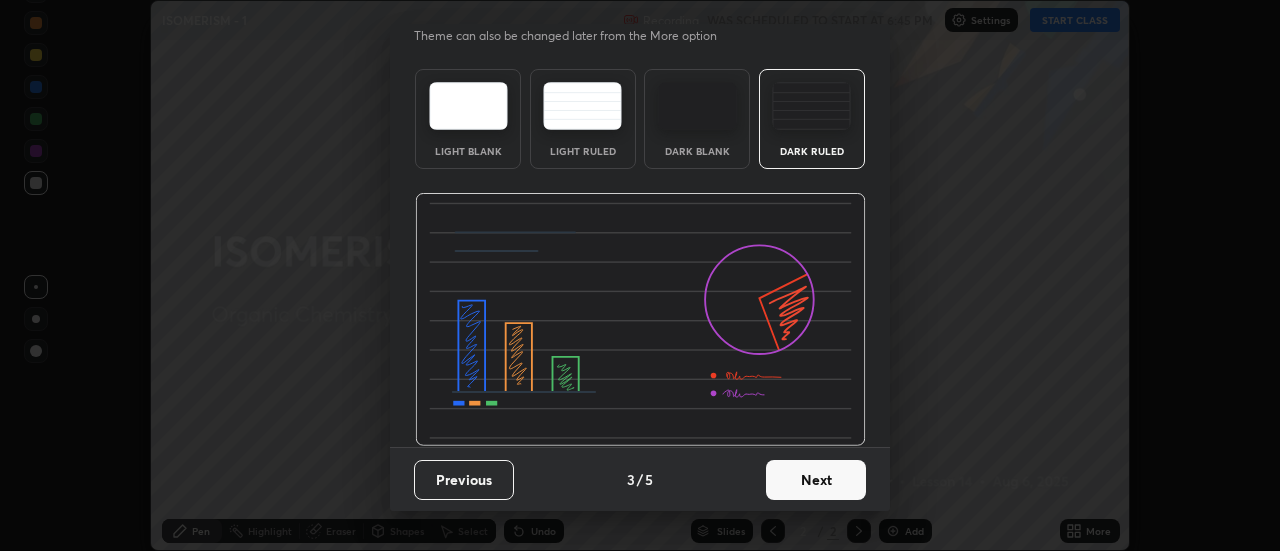 click on "Next" at bounding box center (816, 480) 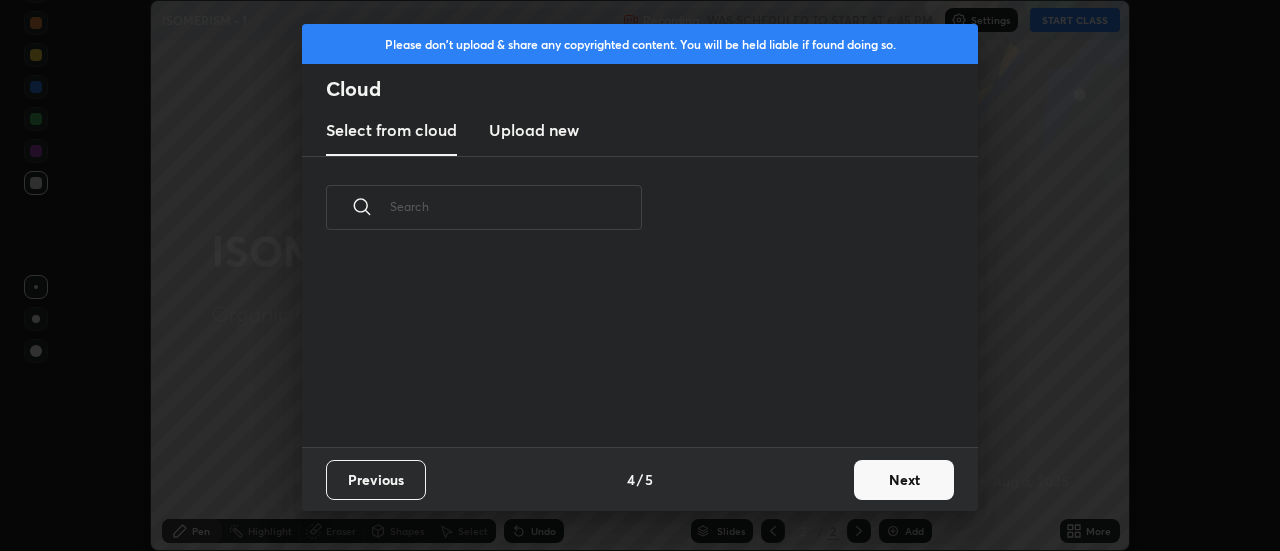 scroll, scrollTop: 0, scrollLeft: 0, axis: both 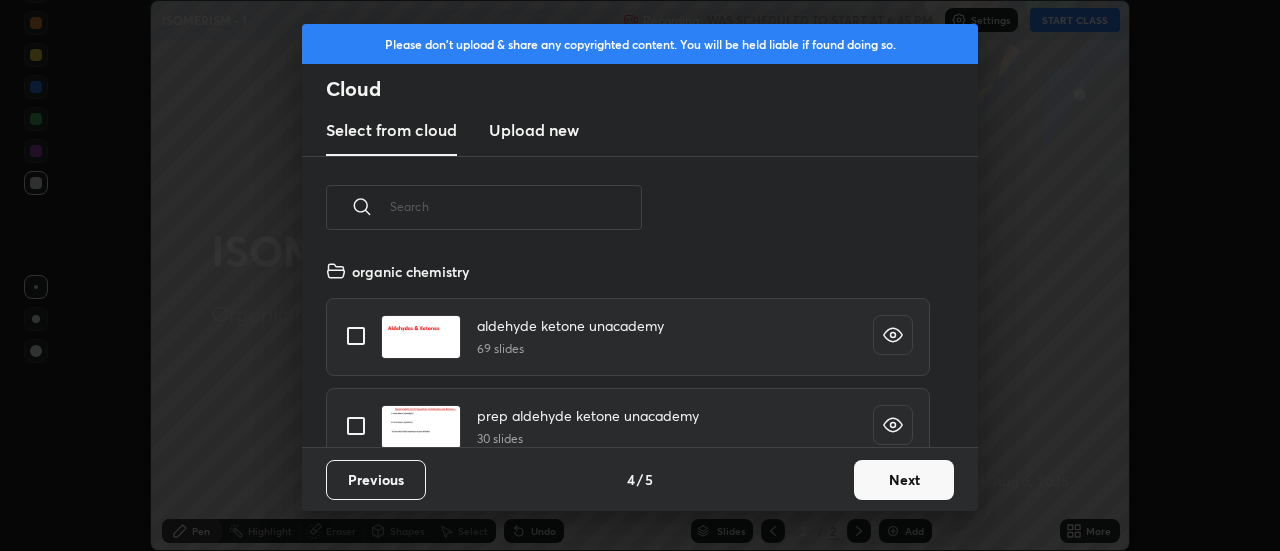 click on "Next" at bounding box center [904, 480] 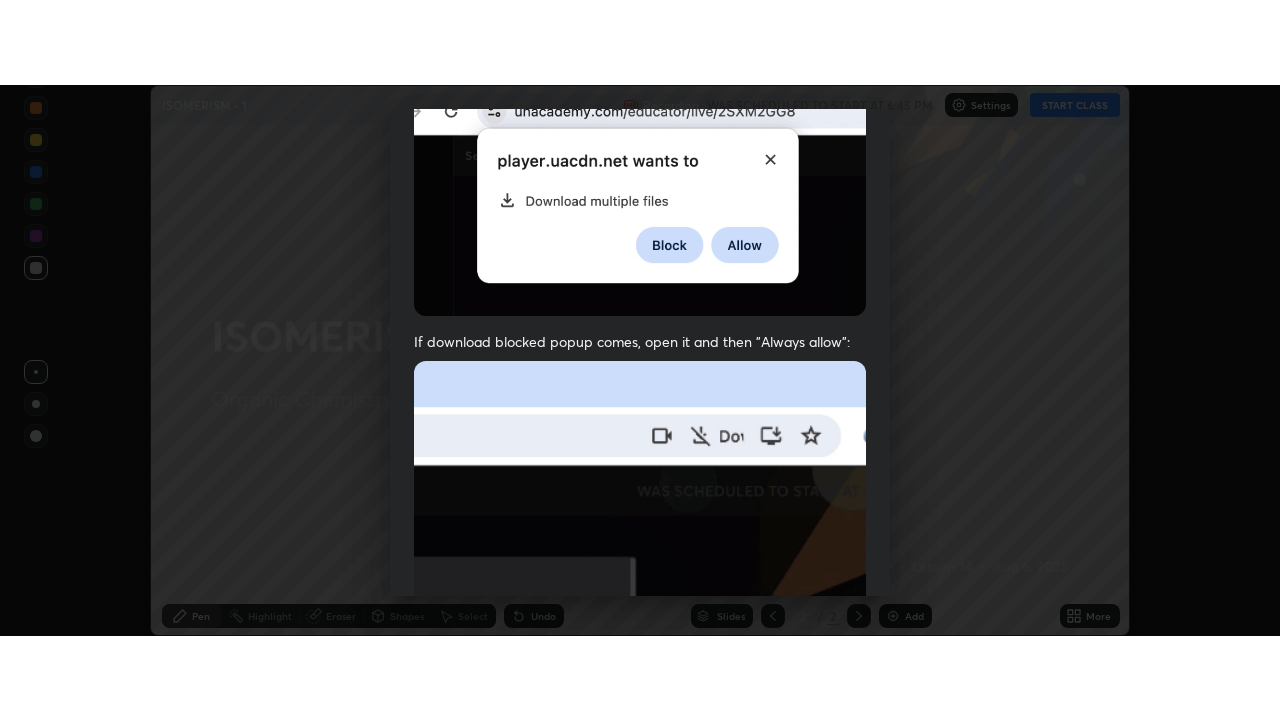 scroll, scrollTop: 513, scrollLeft: 0, axis: vertical 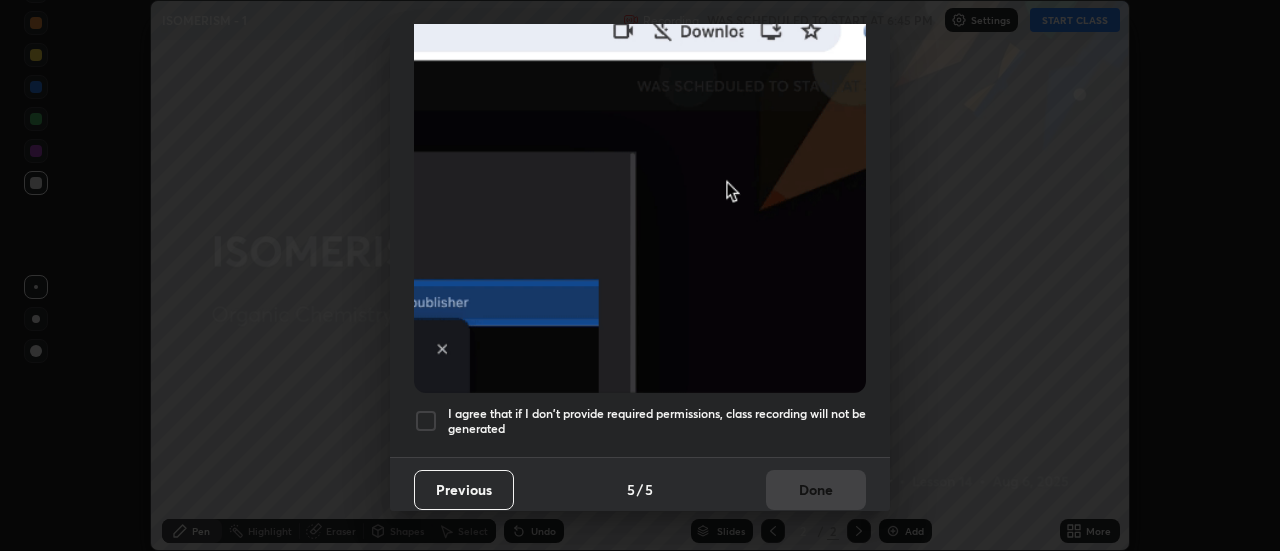 click at bounding box center (426, 421) 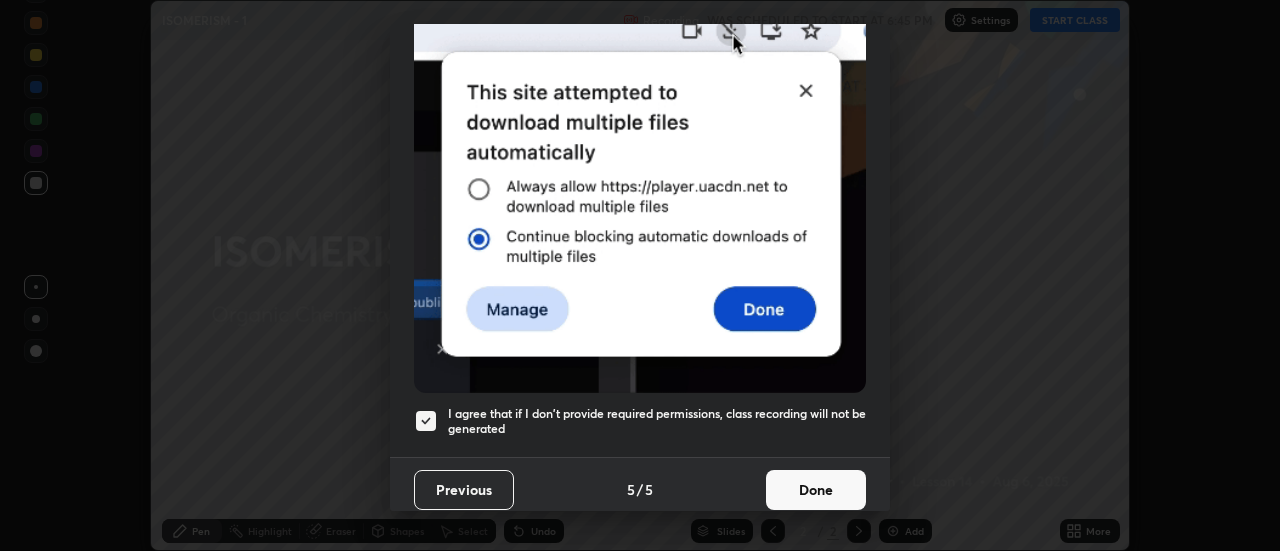 click on "Done" at bounding box center (816, 490) 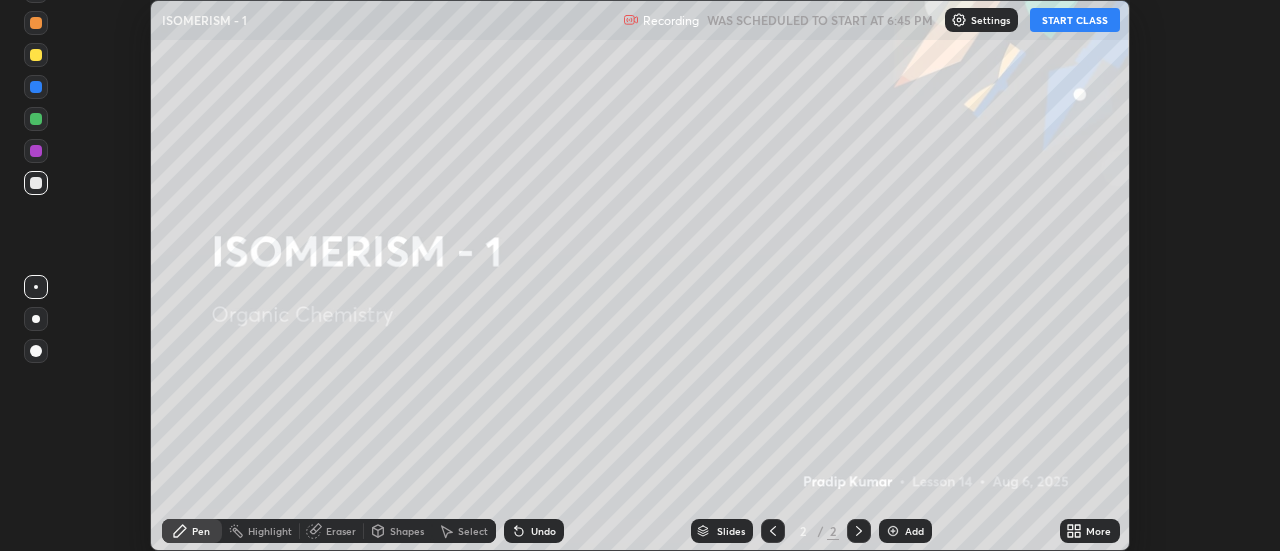 click on "START CLASS" at bounding box center [1075, 20] 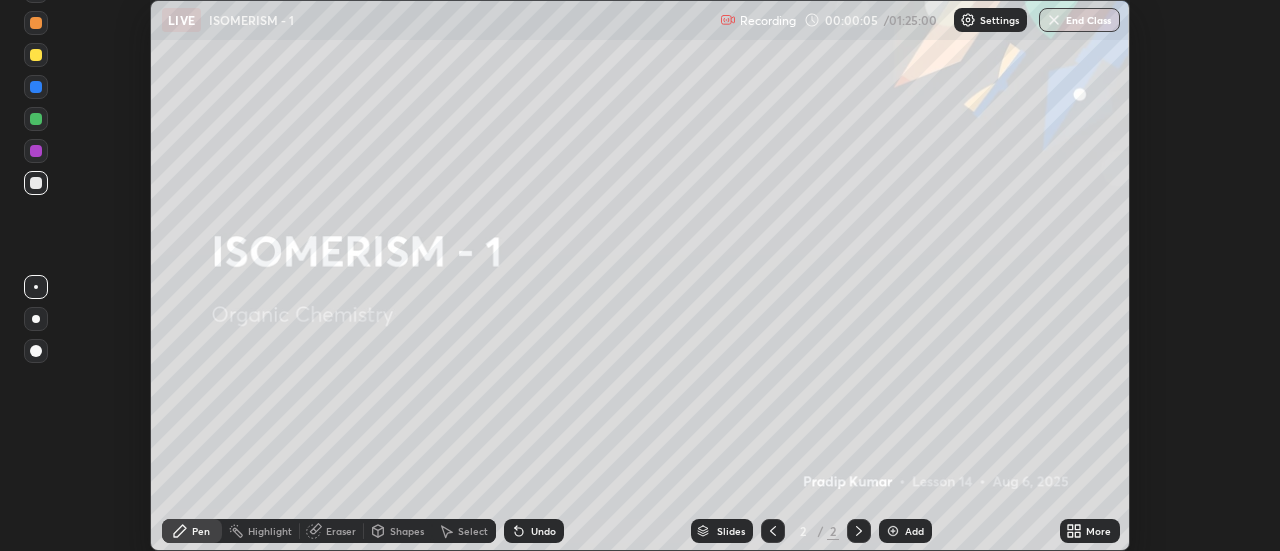 click at bounding box center [893, 531] 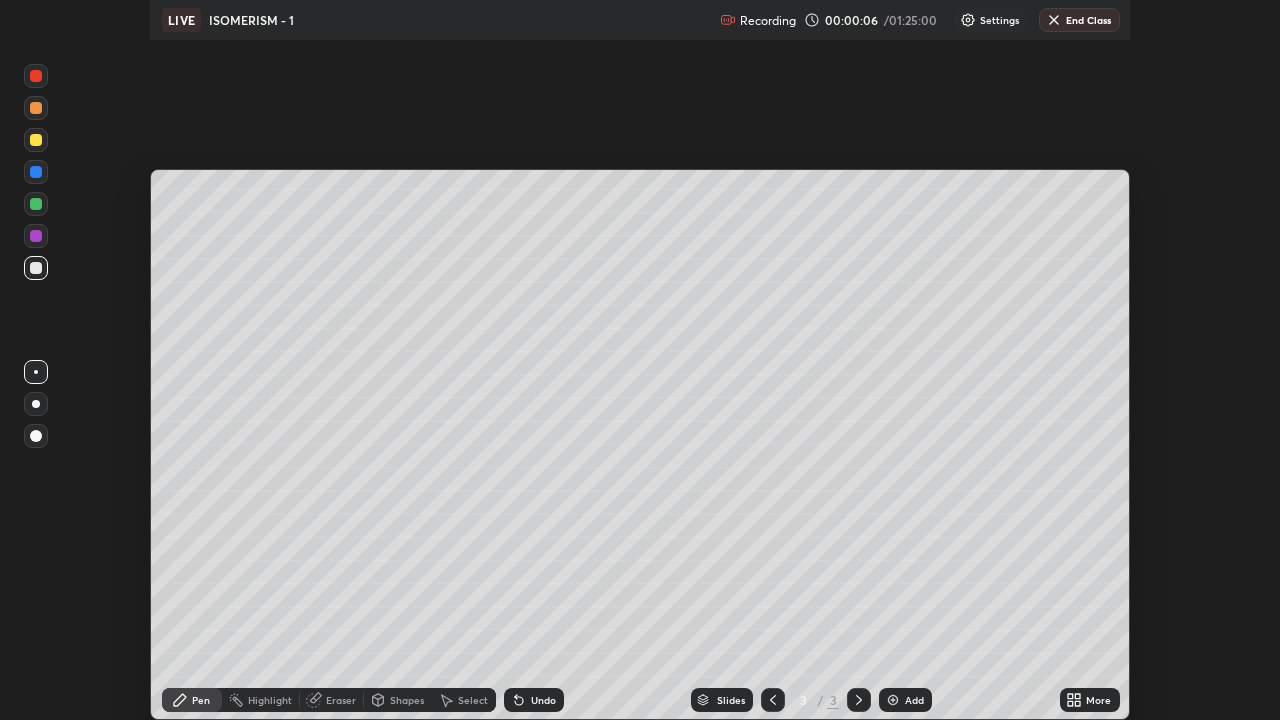scroll, scrollTop: 99280, scrollLeft: 98720, axis: both 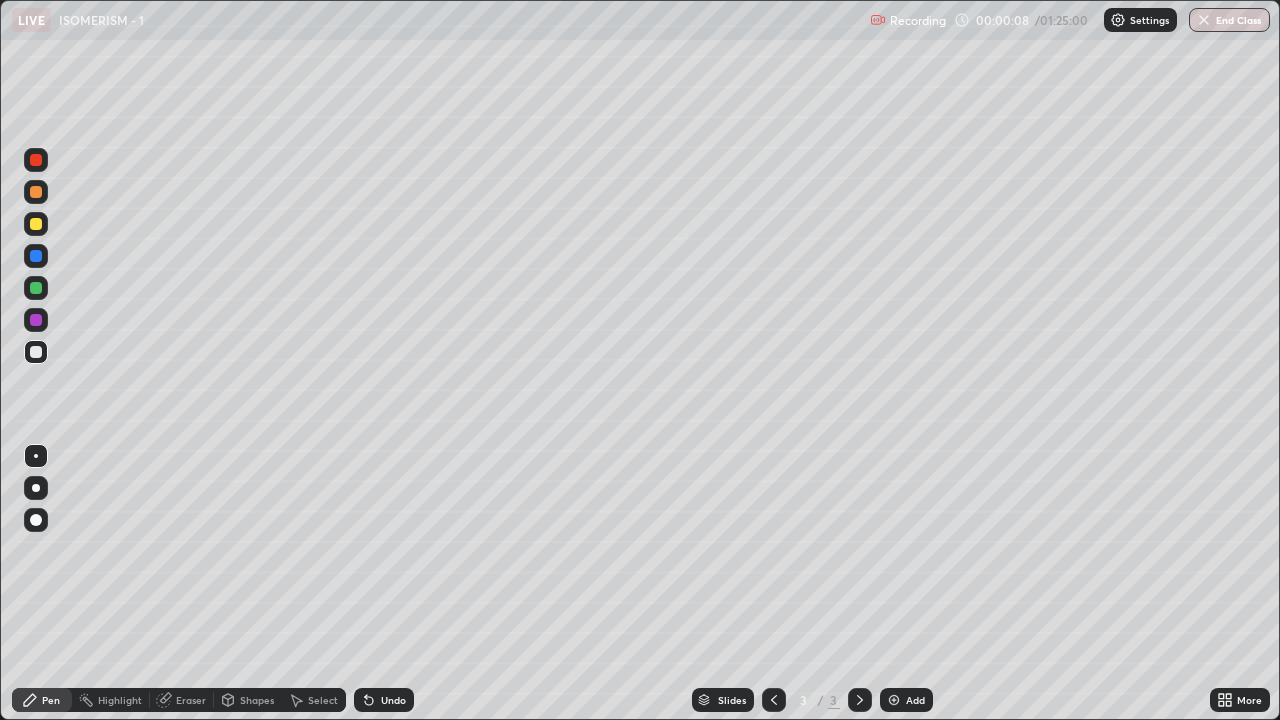 click at bounding box center (36, 488) 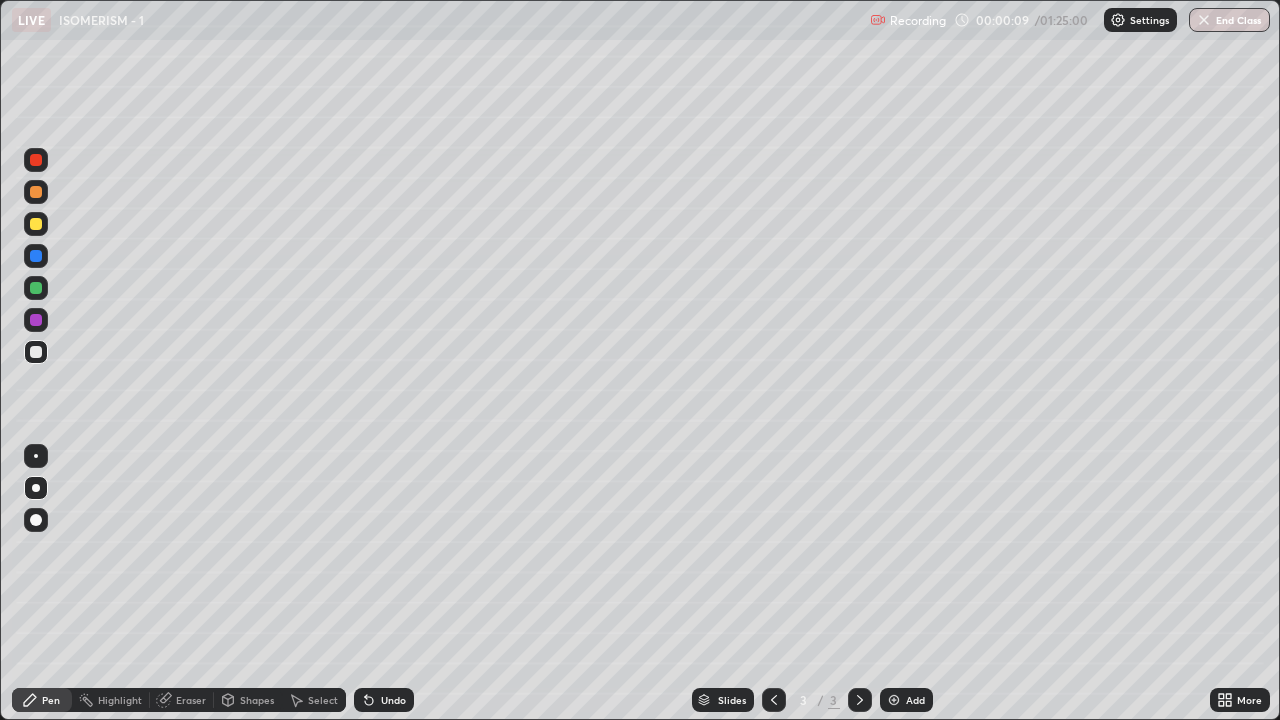 click at bounding box center [36, 224] 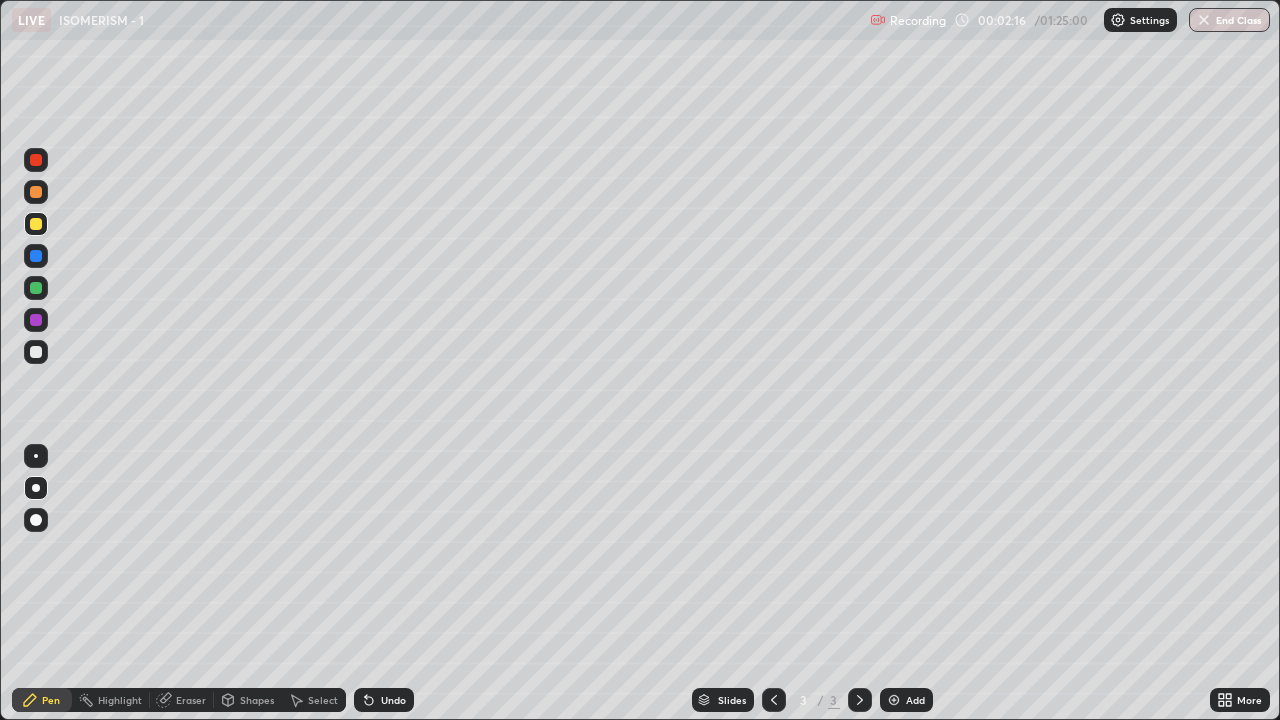 click at bounding box center (894, 700) 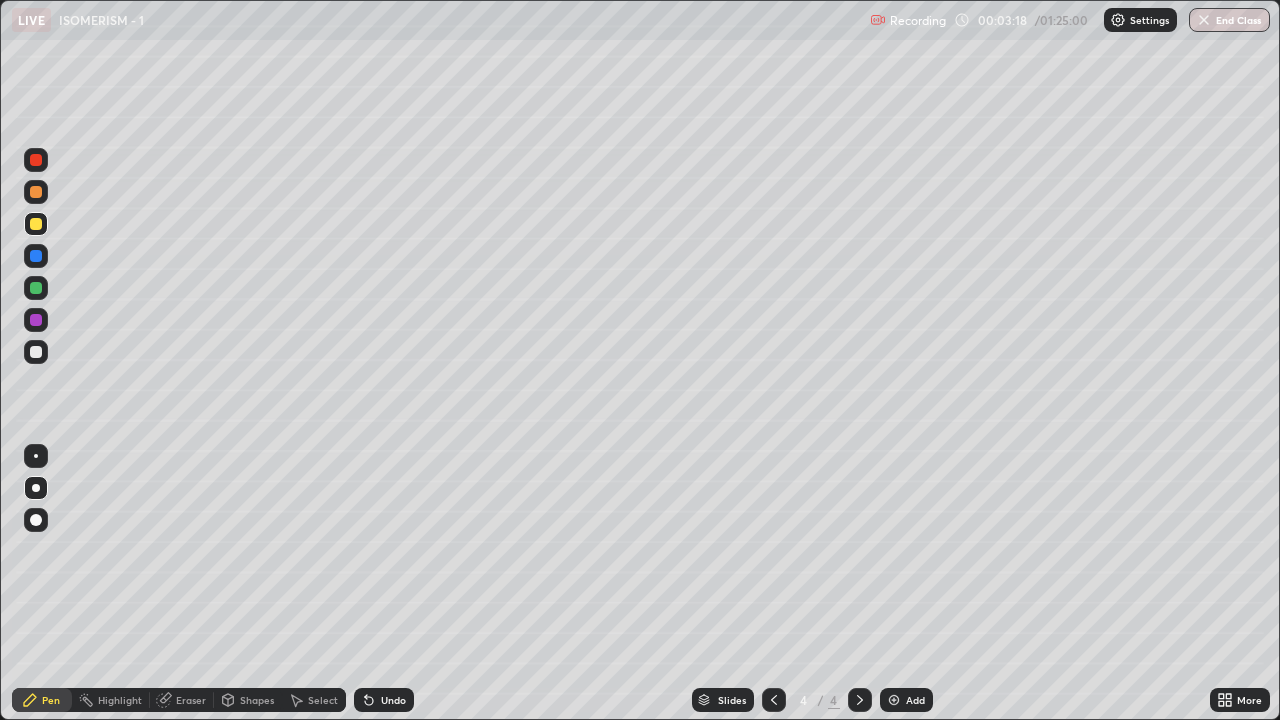 click 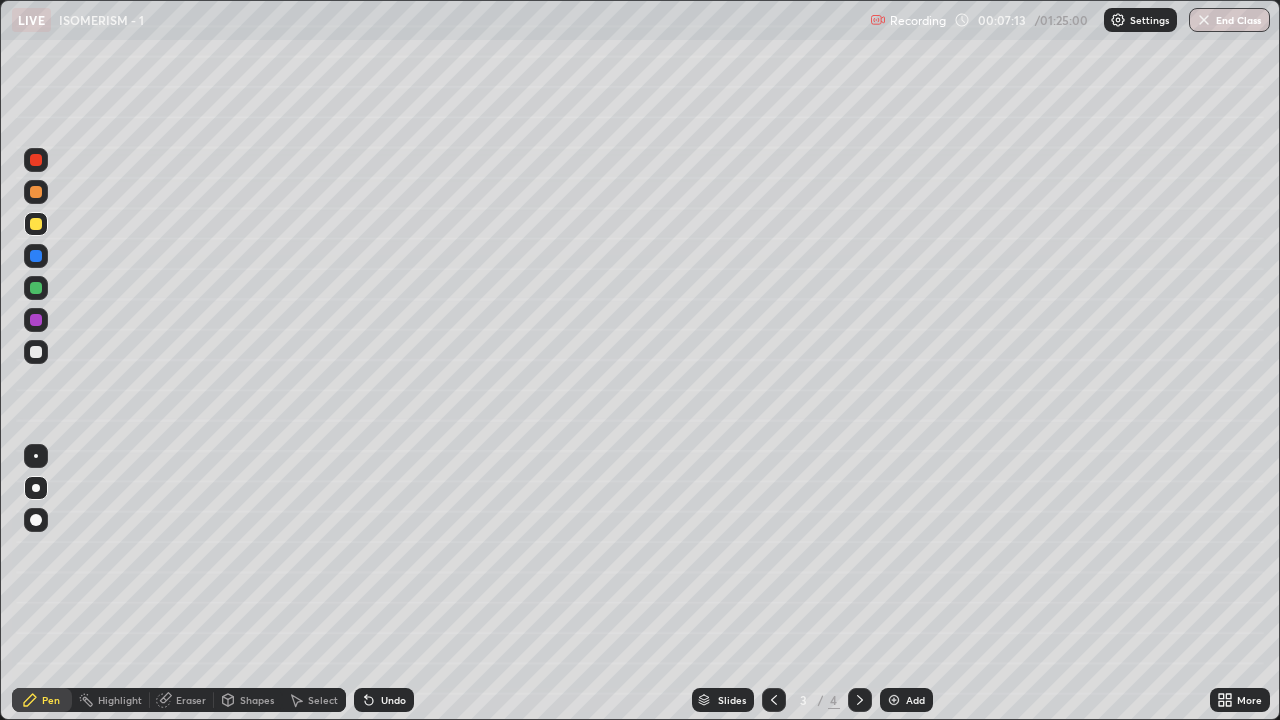 click on "Select" at bounding box center (314, 700) 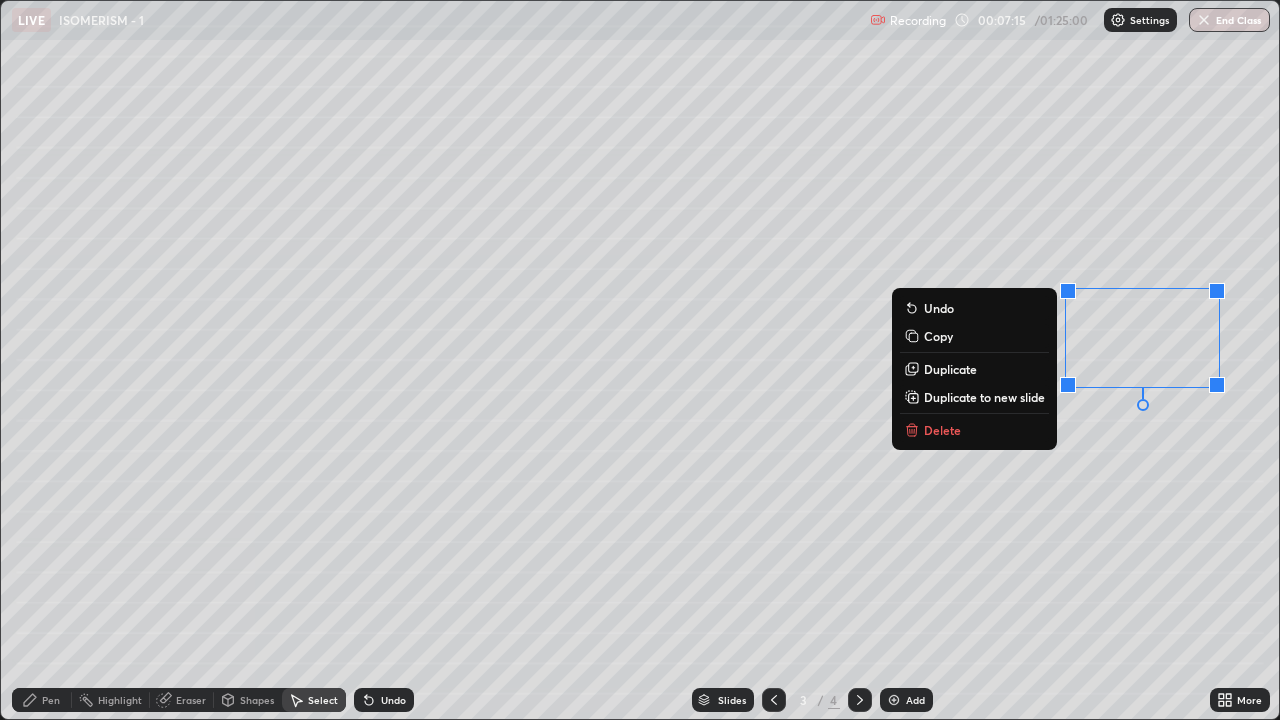 click on "Delete" at bounding box center (942, 430) 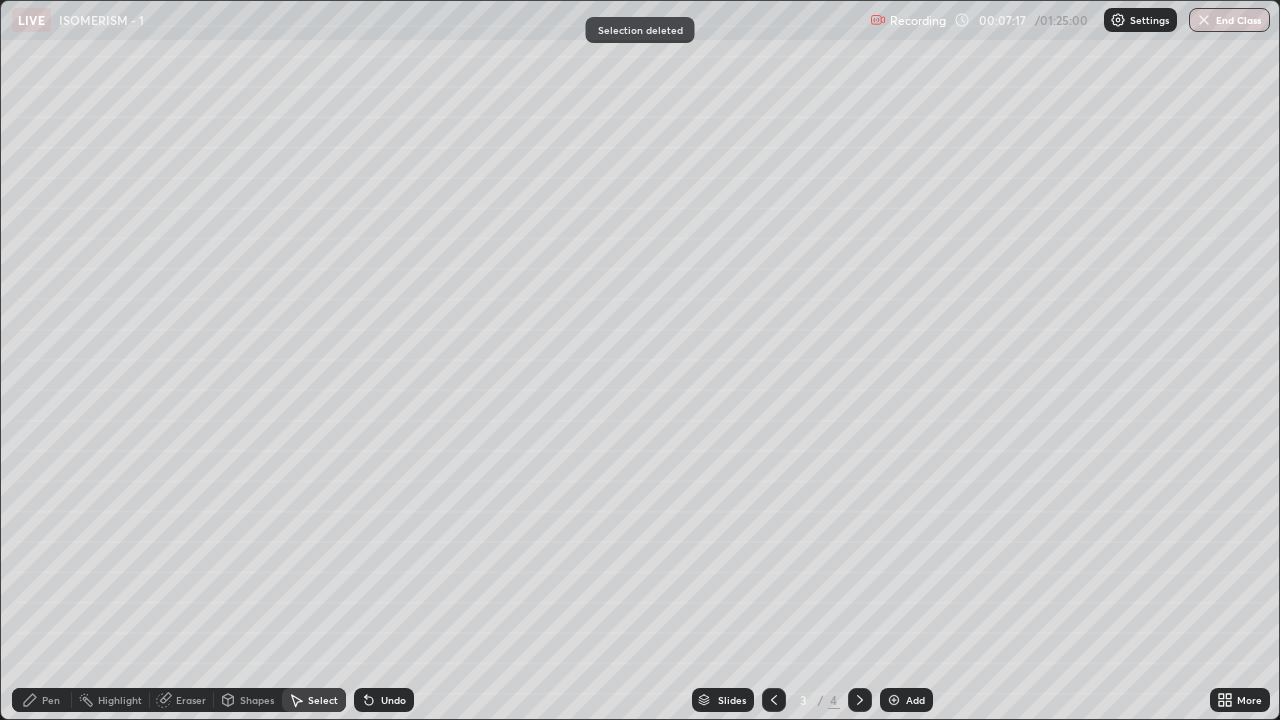 click on "Pen" at bounding box center (42, 700) 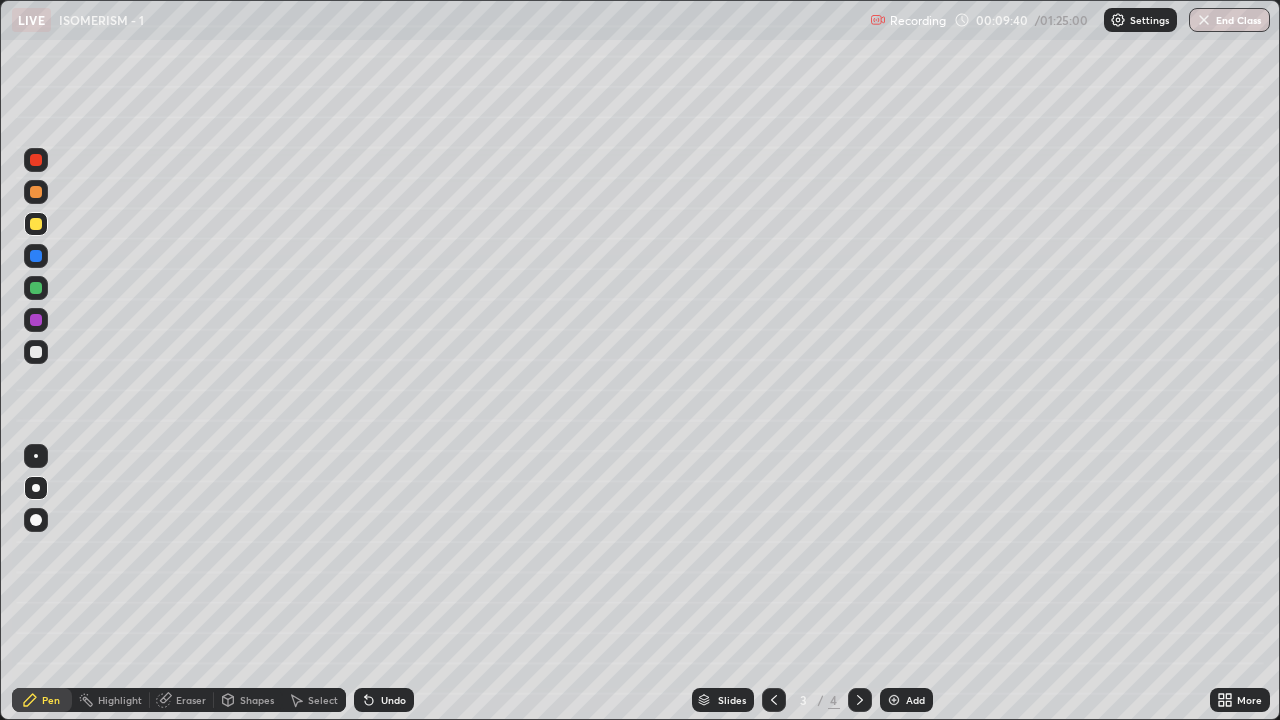 click on "Select" at bounding box center (323, 700) 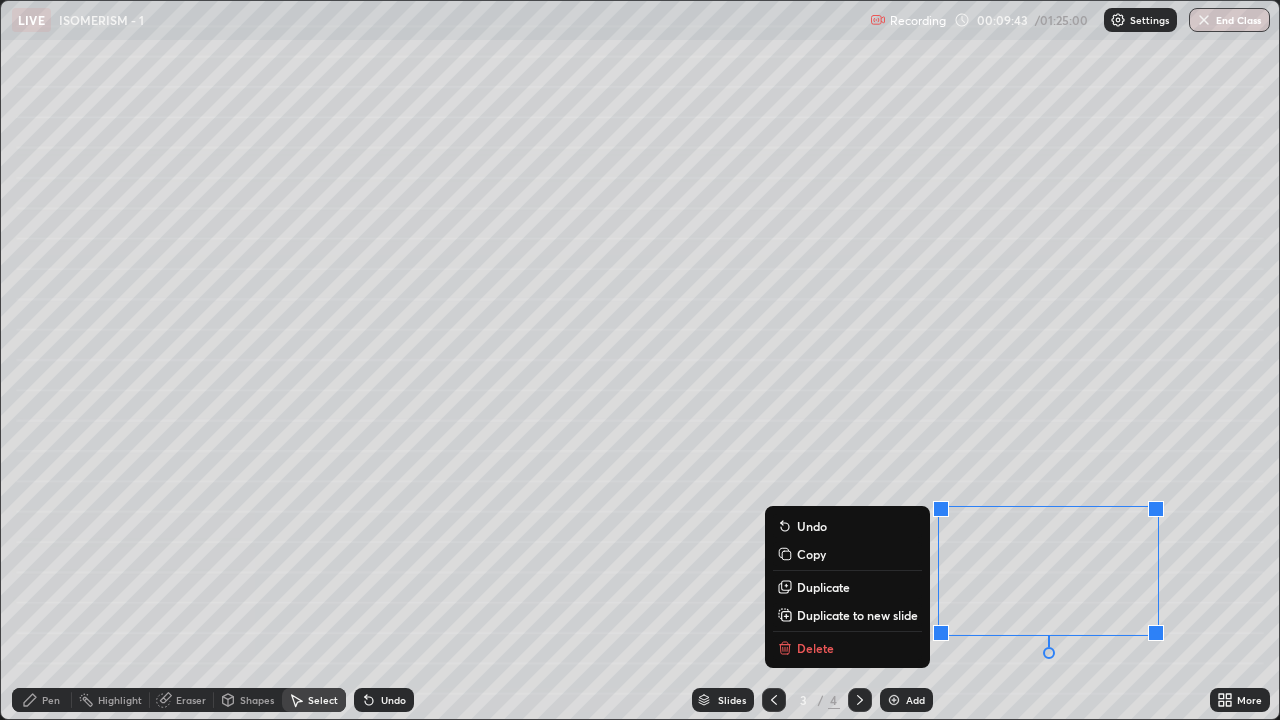 click on "Pen" at bounding box center [51, 700] 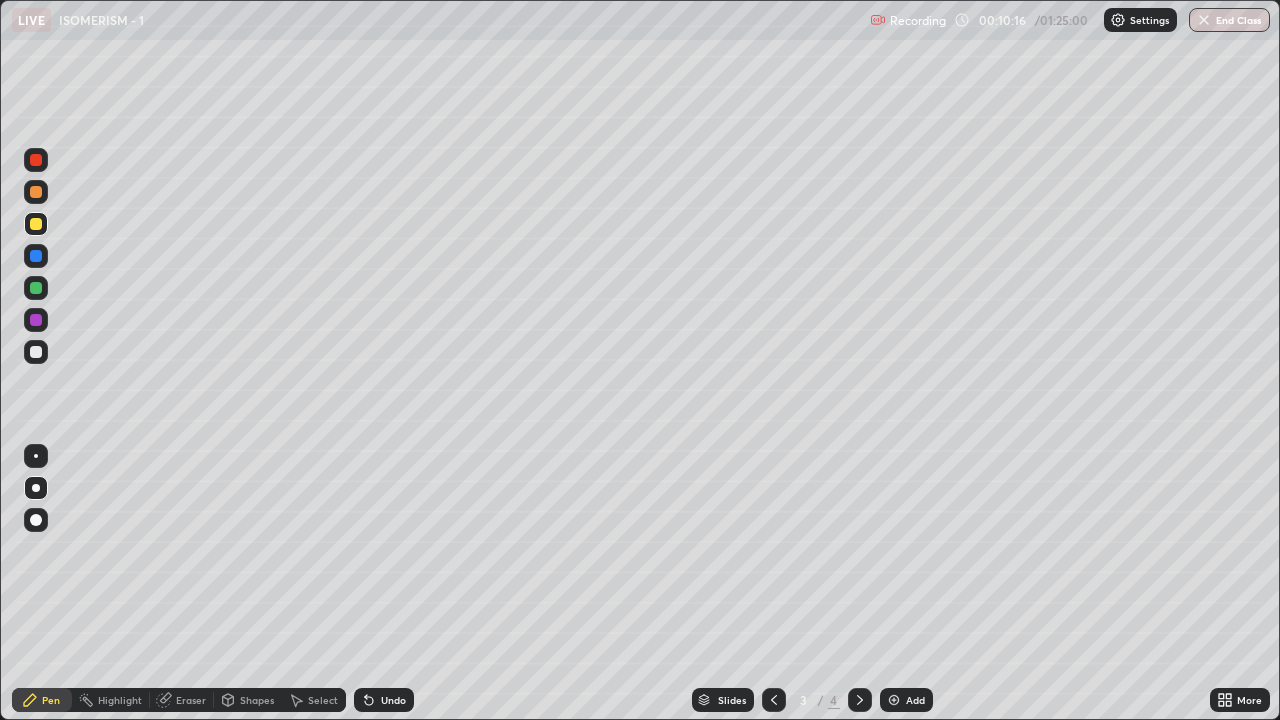click on "Eraser" at bounding box center (191, 700) 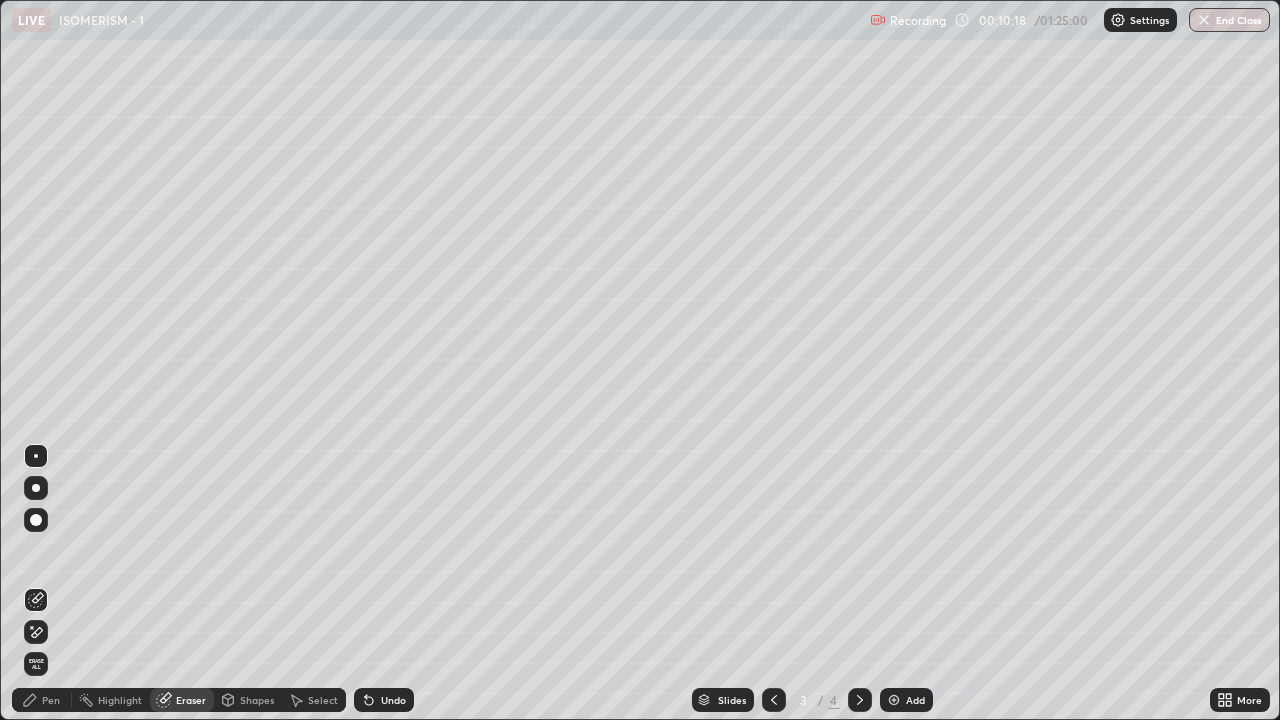 click on "Pen" at bounding box center (51, 700) 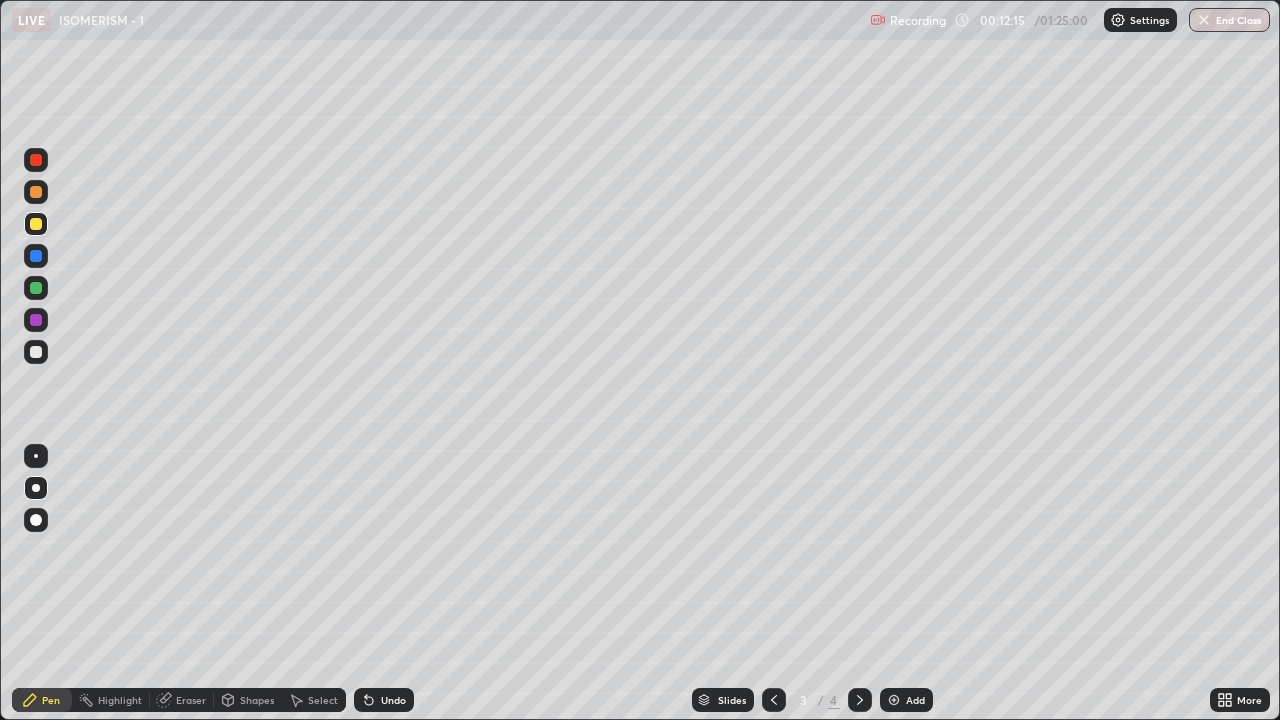 click at bounding box center [894, 700] 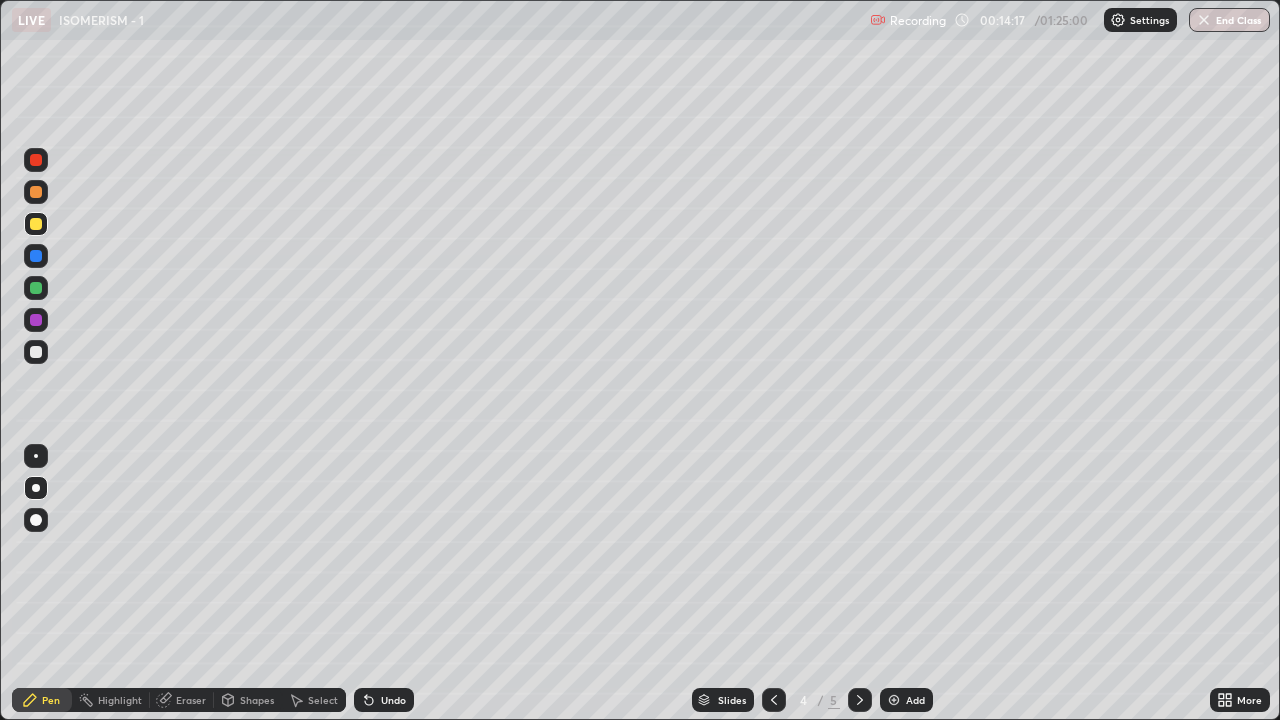 click at bounding box center [36, 352] 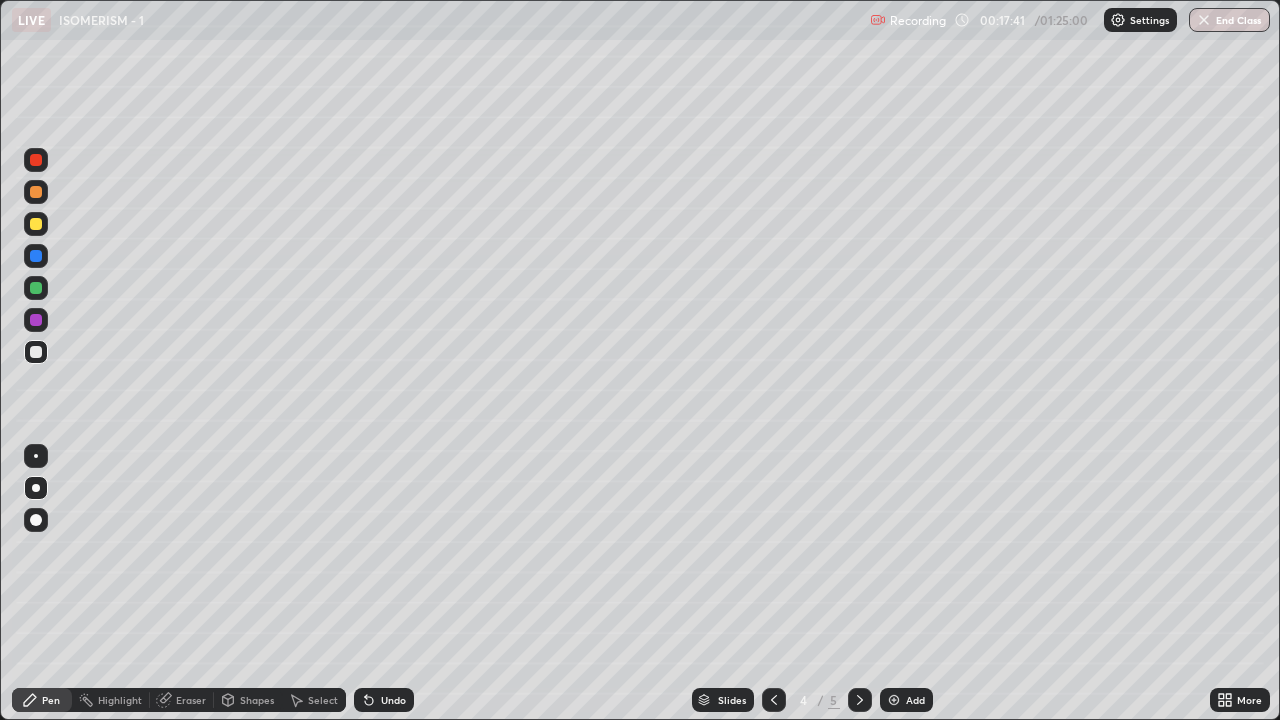 click at bounding box center (894, 700) 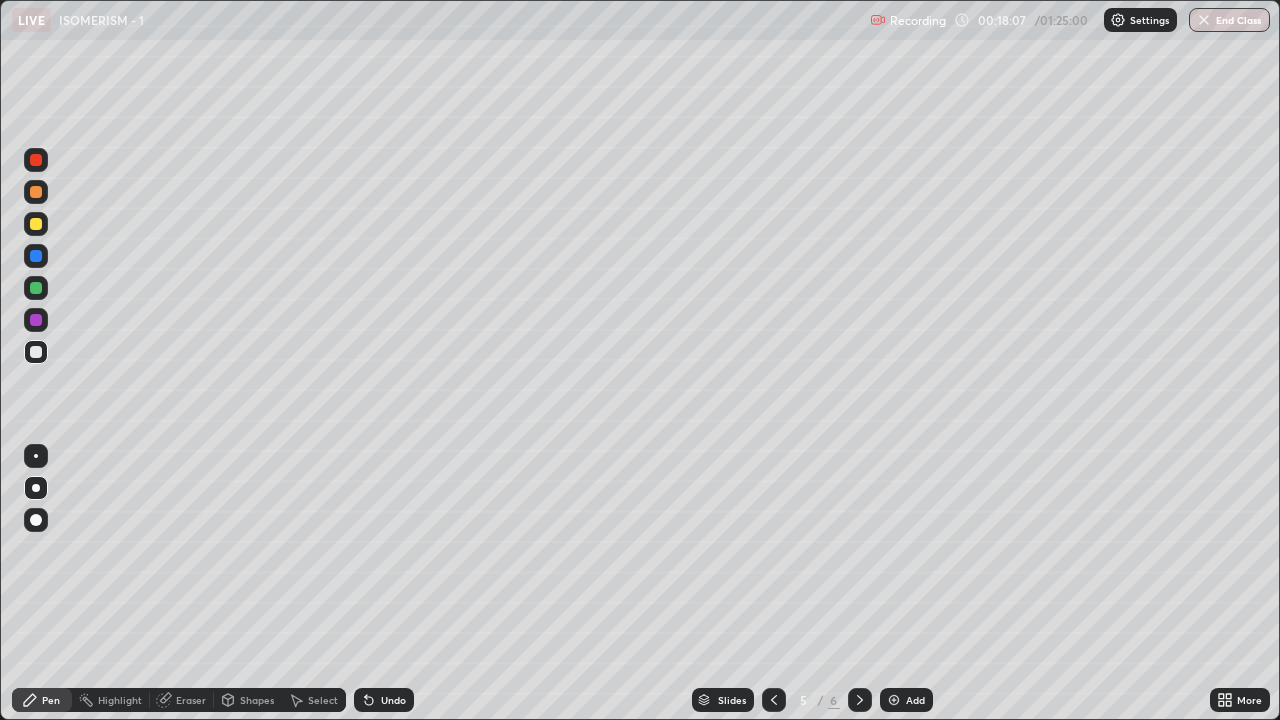 click 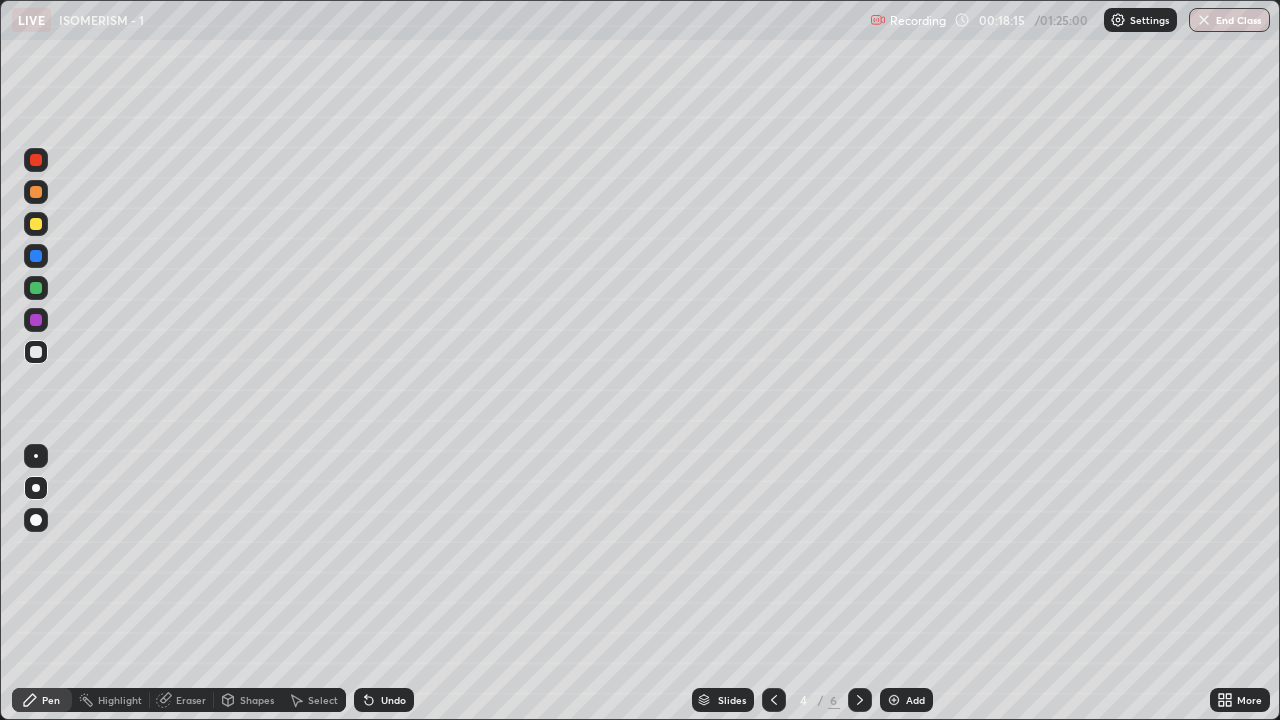 click 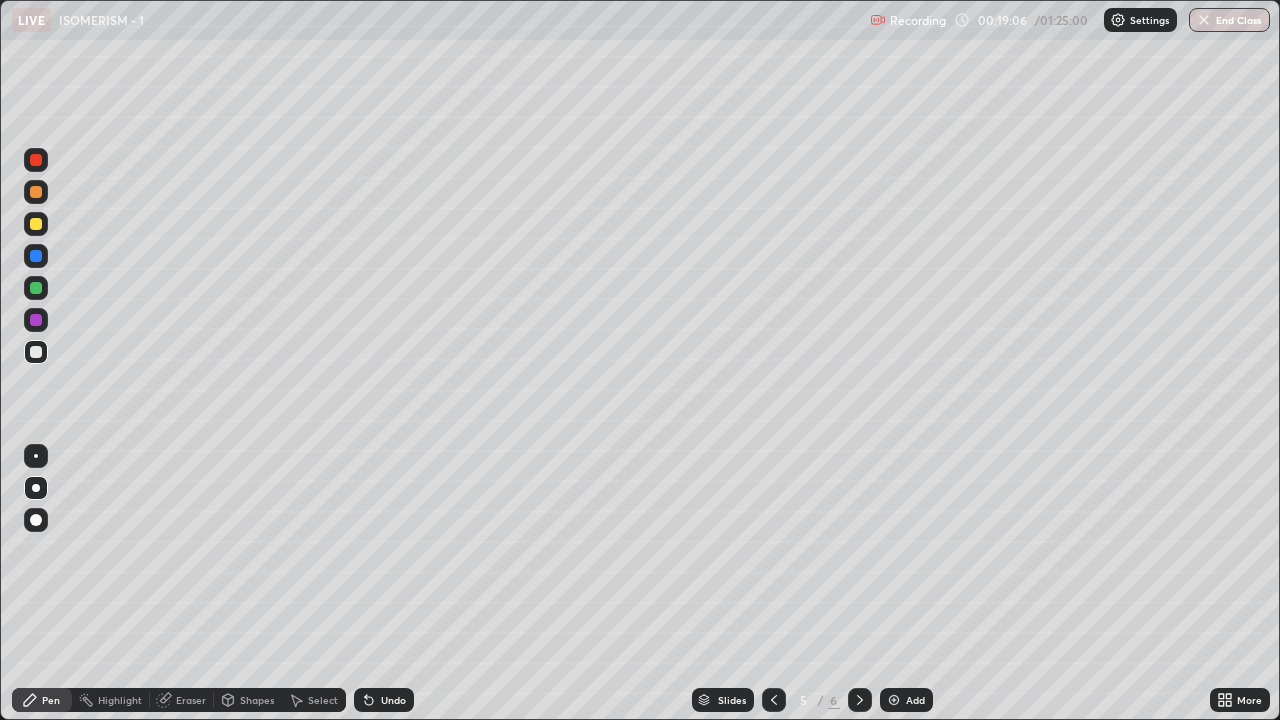 click 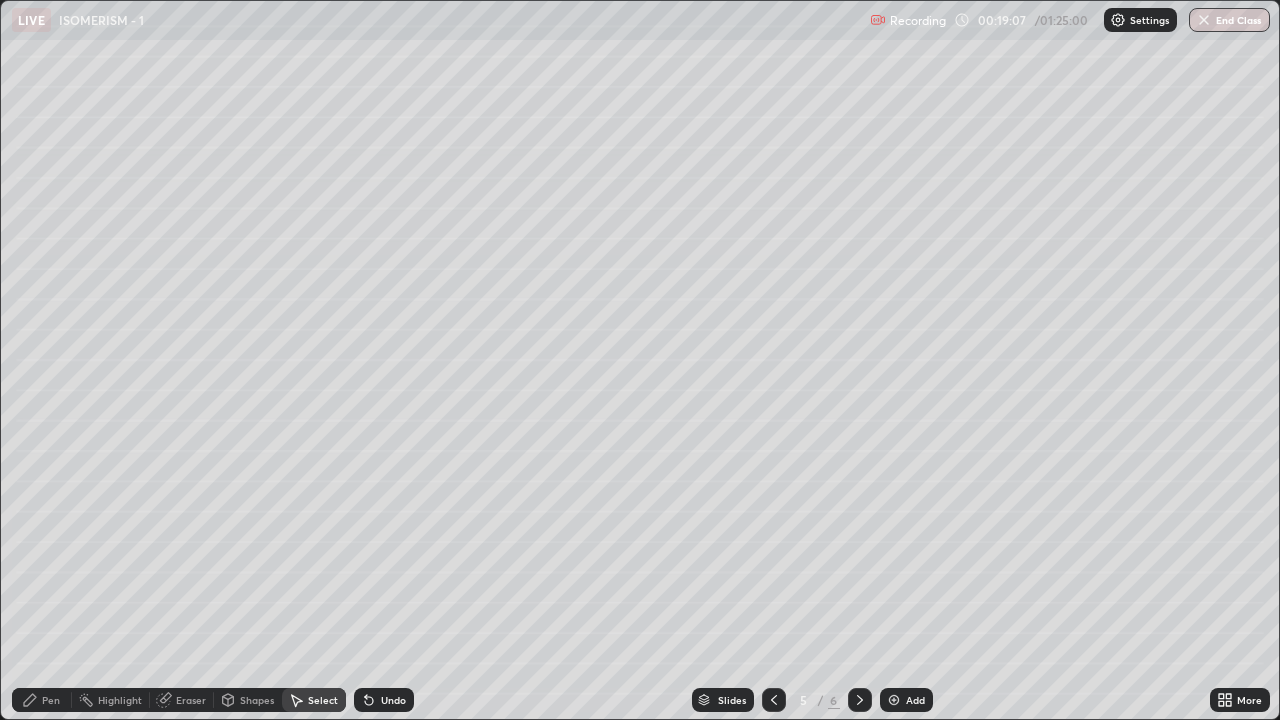 click on "Shapes" at bounding box center (257, 700) 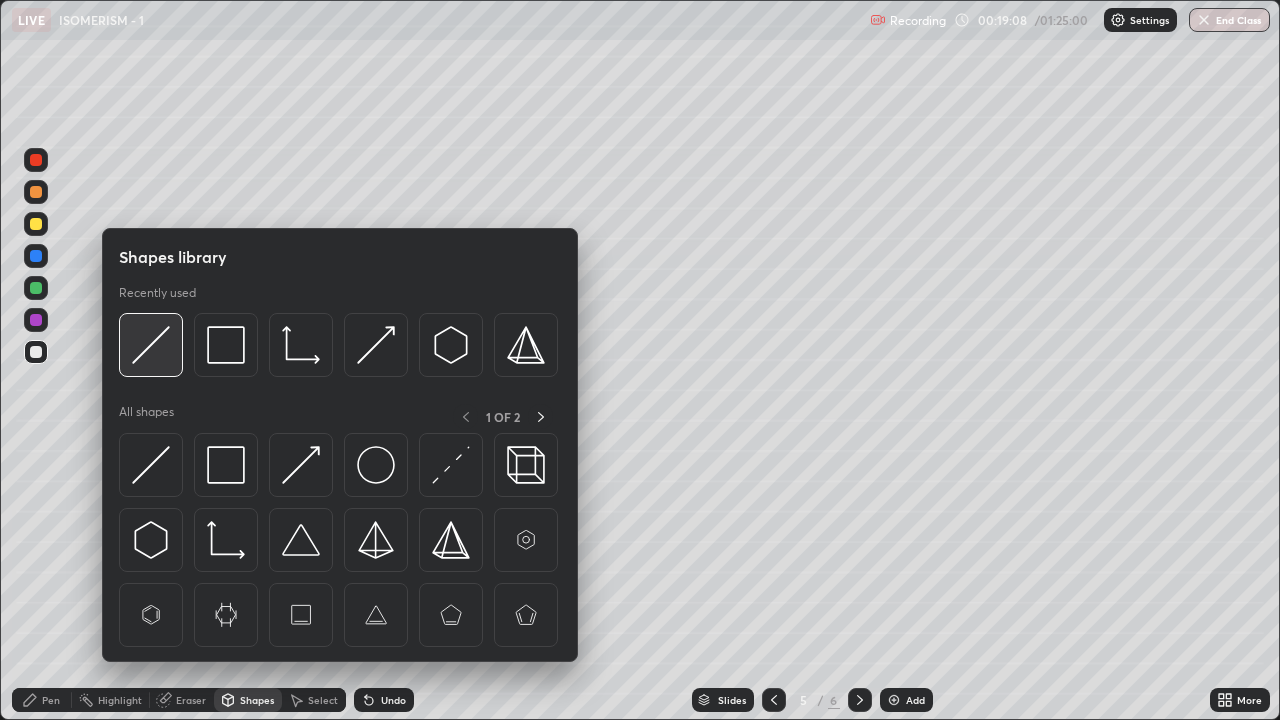 click at bounding box center [151, 345] 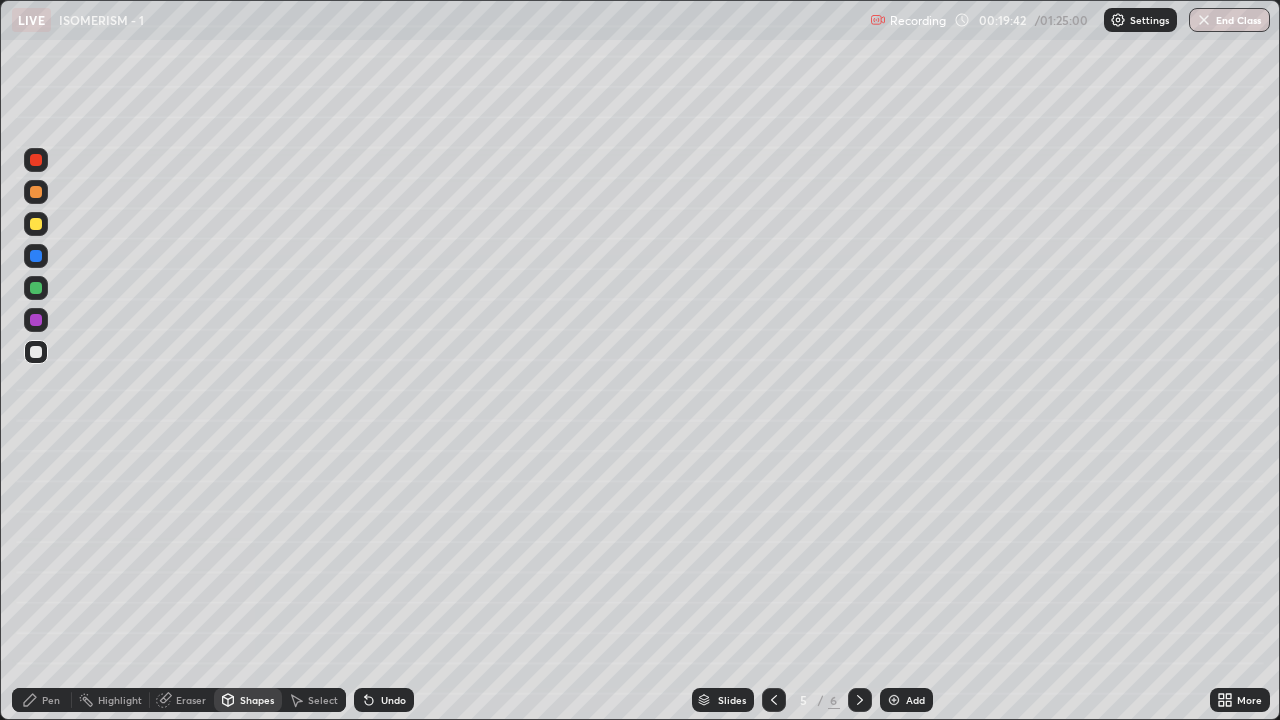 click on "Undo" at bounding box center [393, 700] 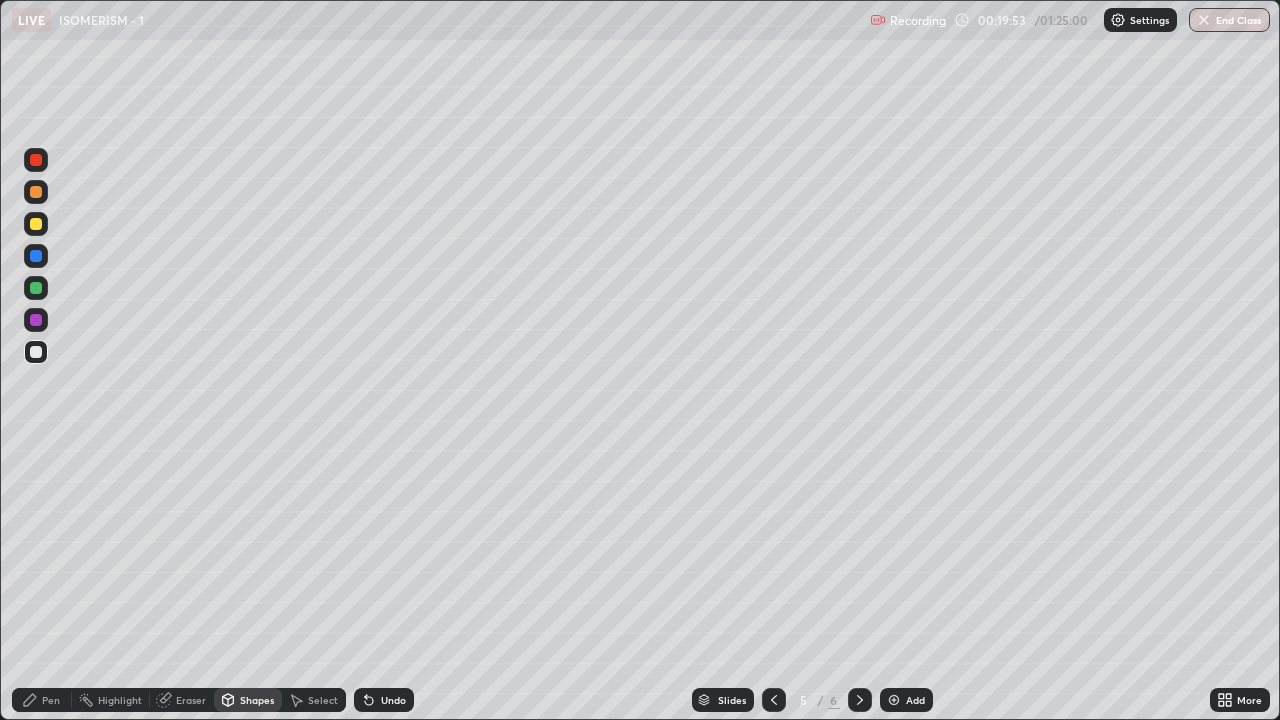 click 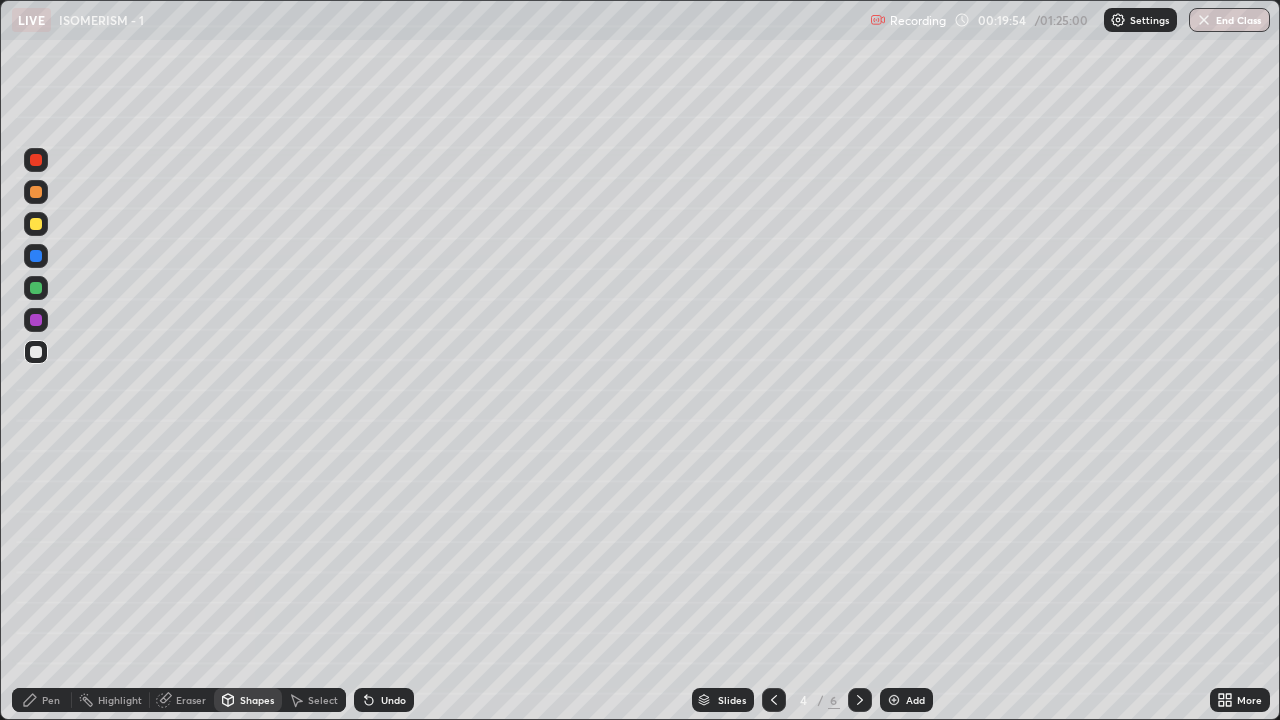 click on "Add" at bounding box center (906, 700) 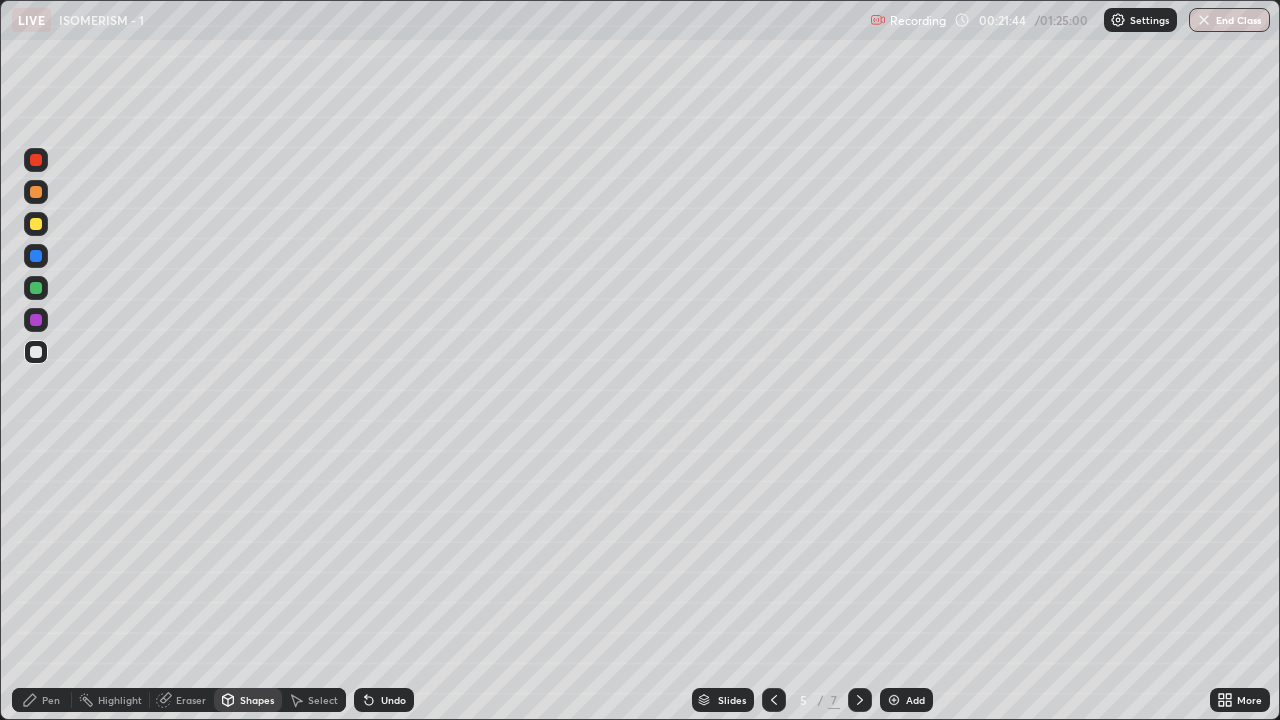 click on "Undo" at bounding box center (384, 700) 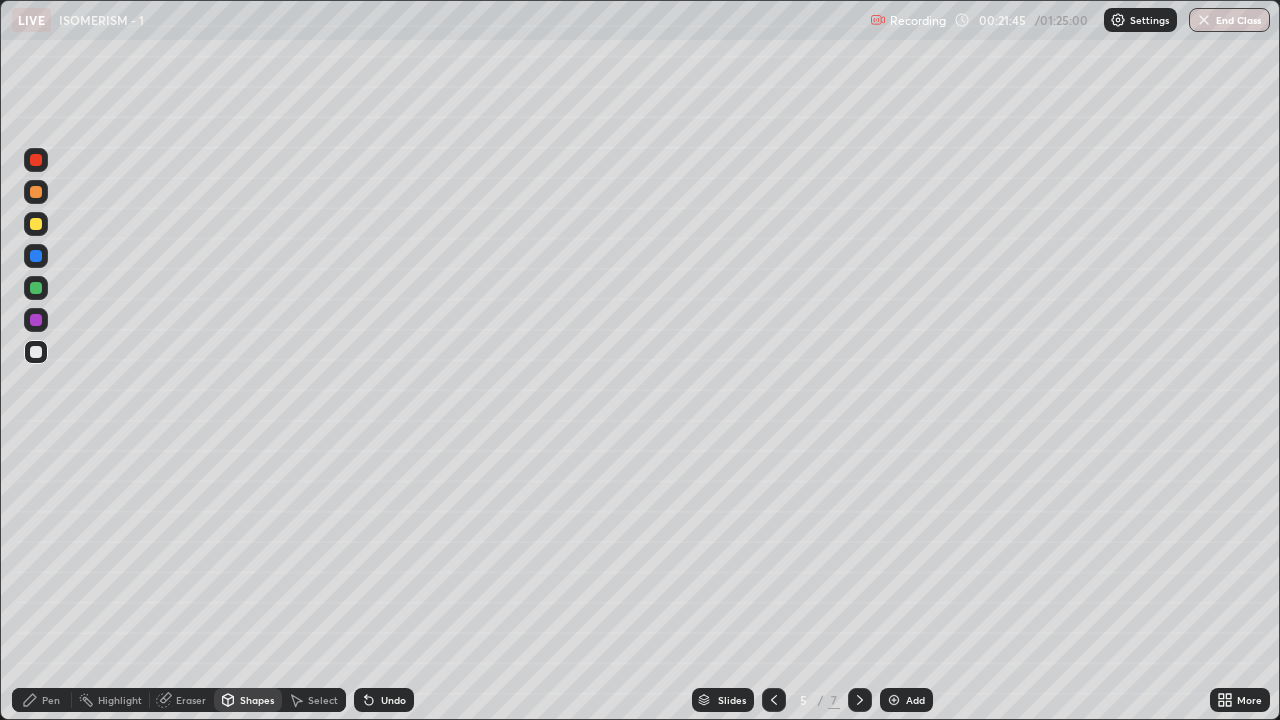click on "Pen" at bounding box center (42, 700) 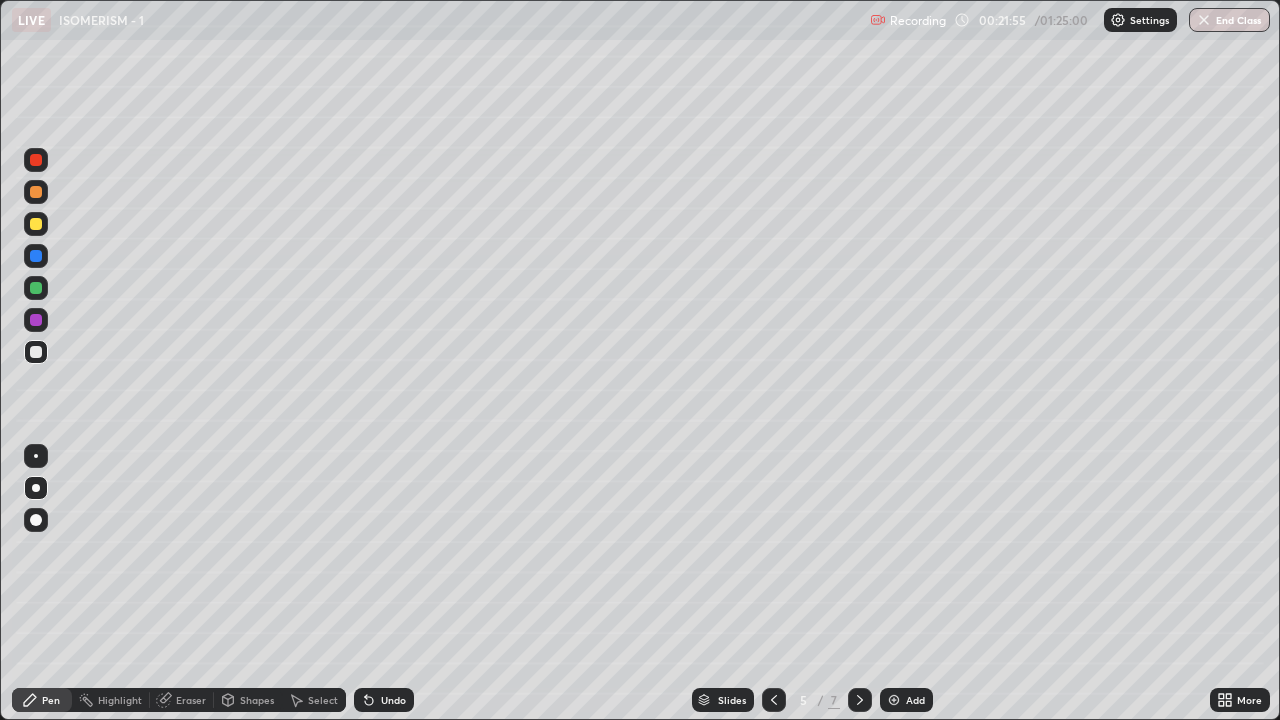 click on "Shapes" at bounding box center [257, 700] 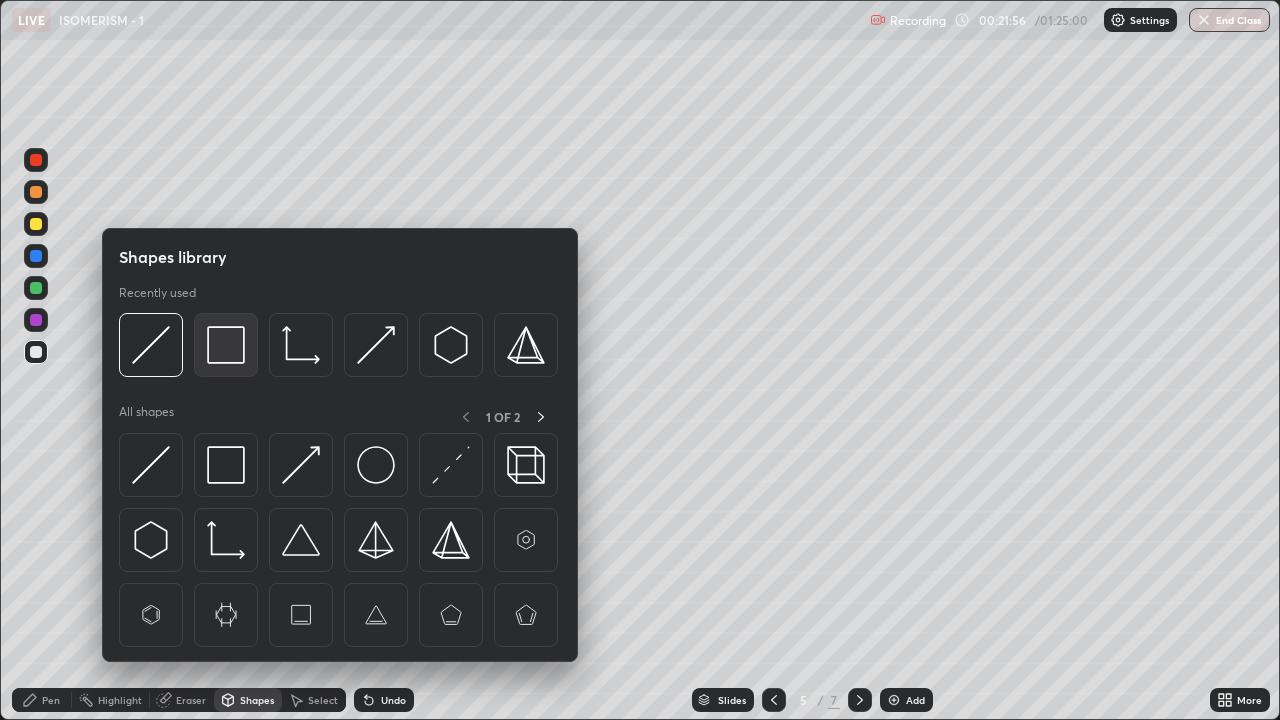 click at bounding box center (226, 345) 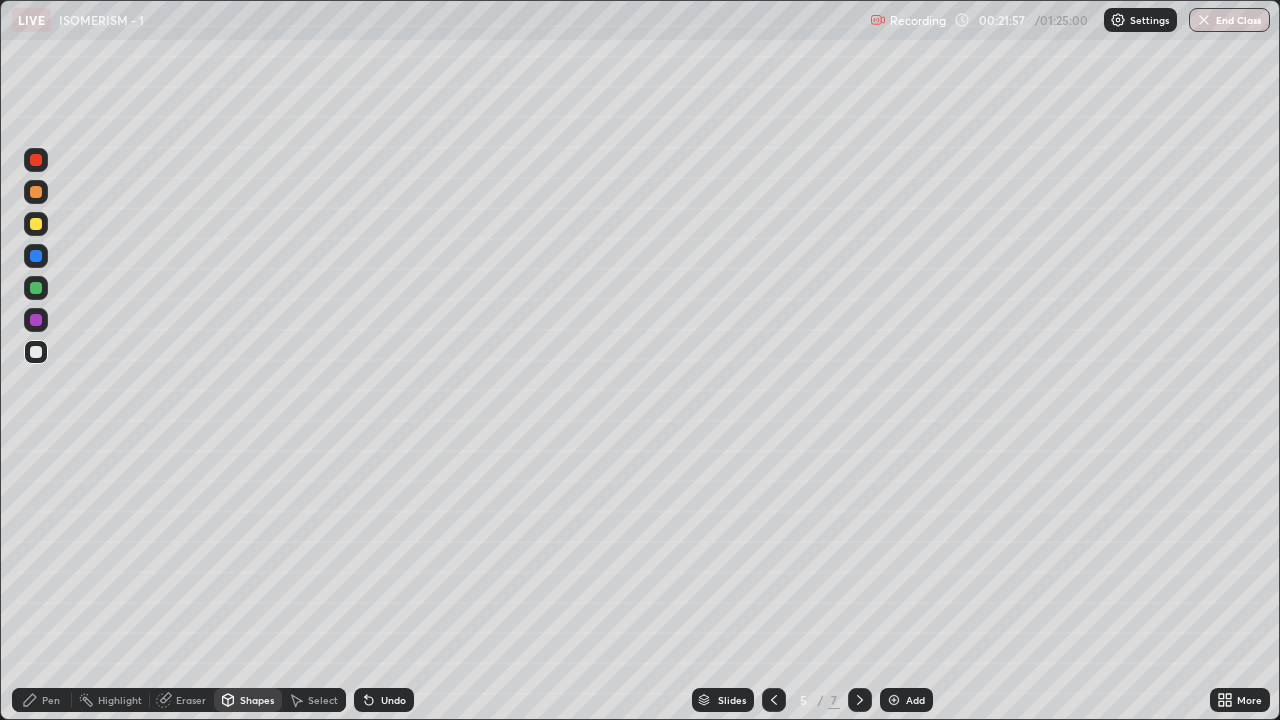 click on "Pen" at bounding box center [51, 700] 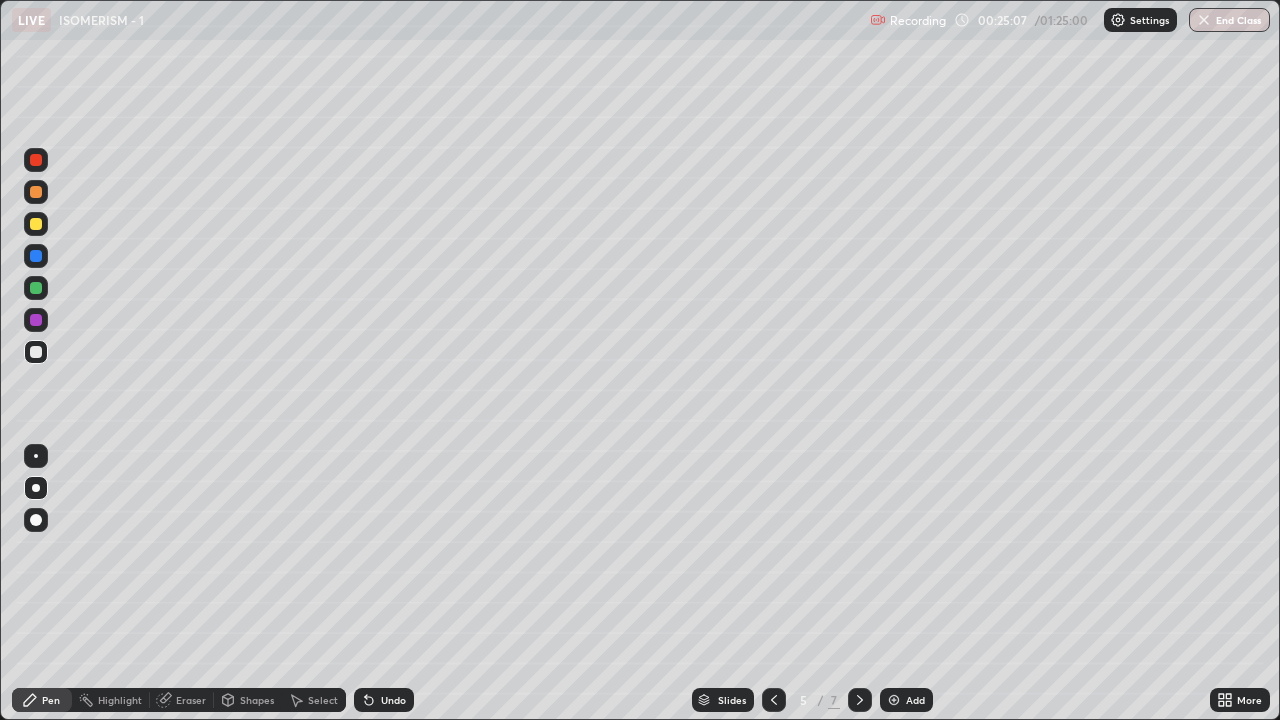 click on "Undo" at bounding box center [393, 700] 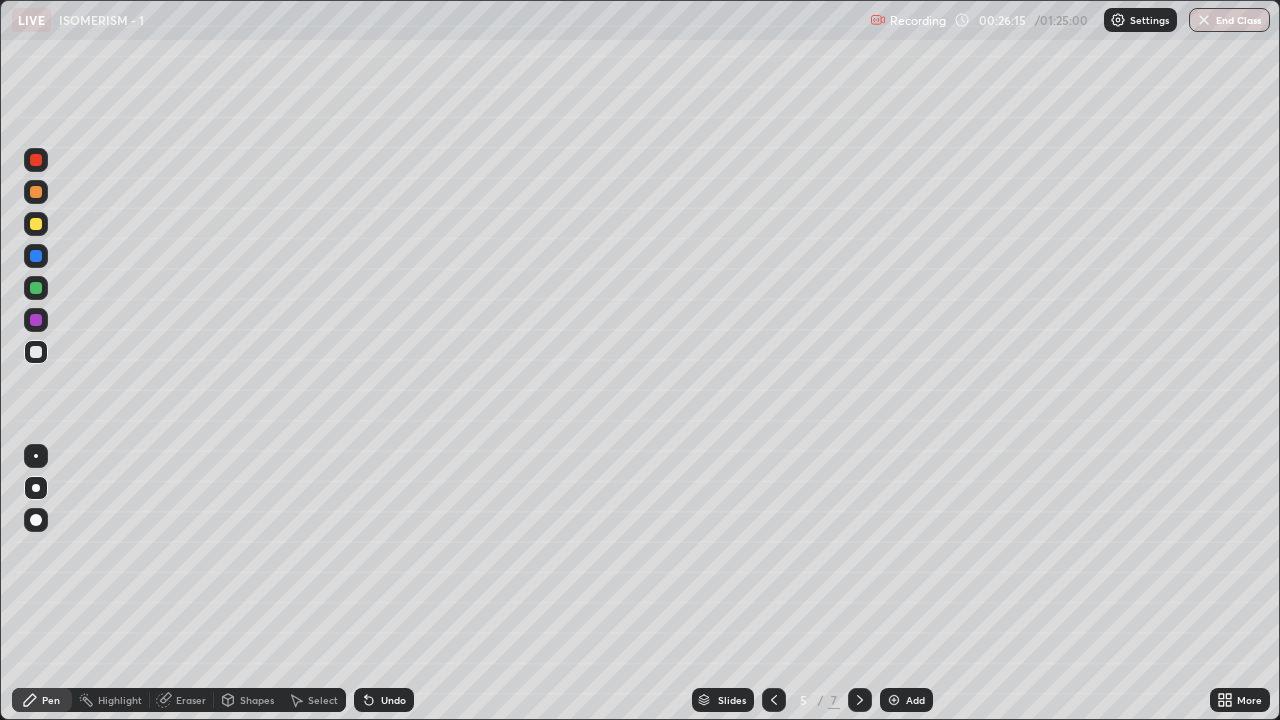 click on "Select" at bounding box center (314, 700) 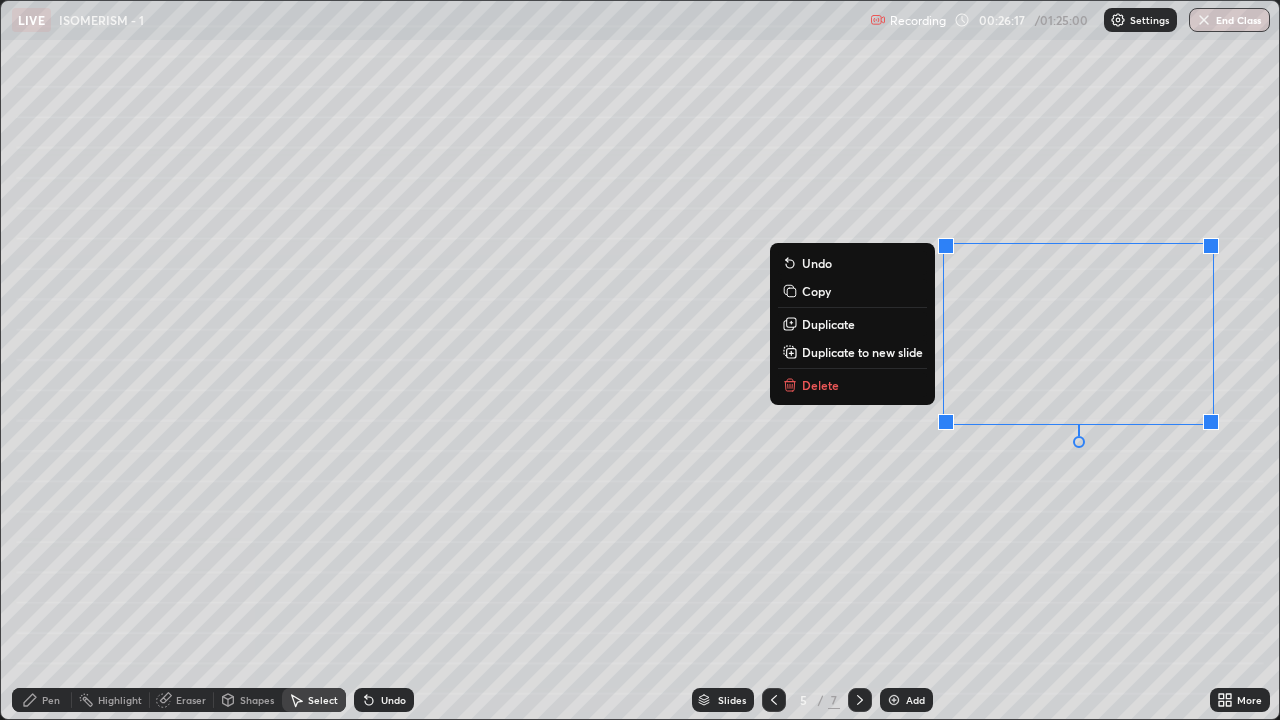 click on "0 ° Undo Copy Duplicate Duplicate to new slide Delete" at bounding box center (640, 360) 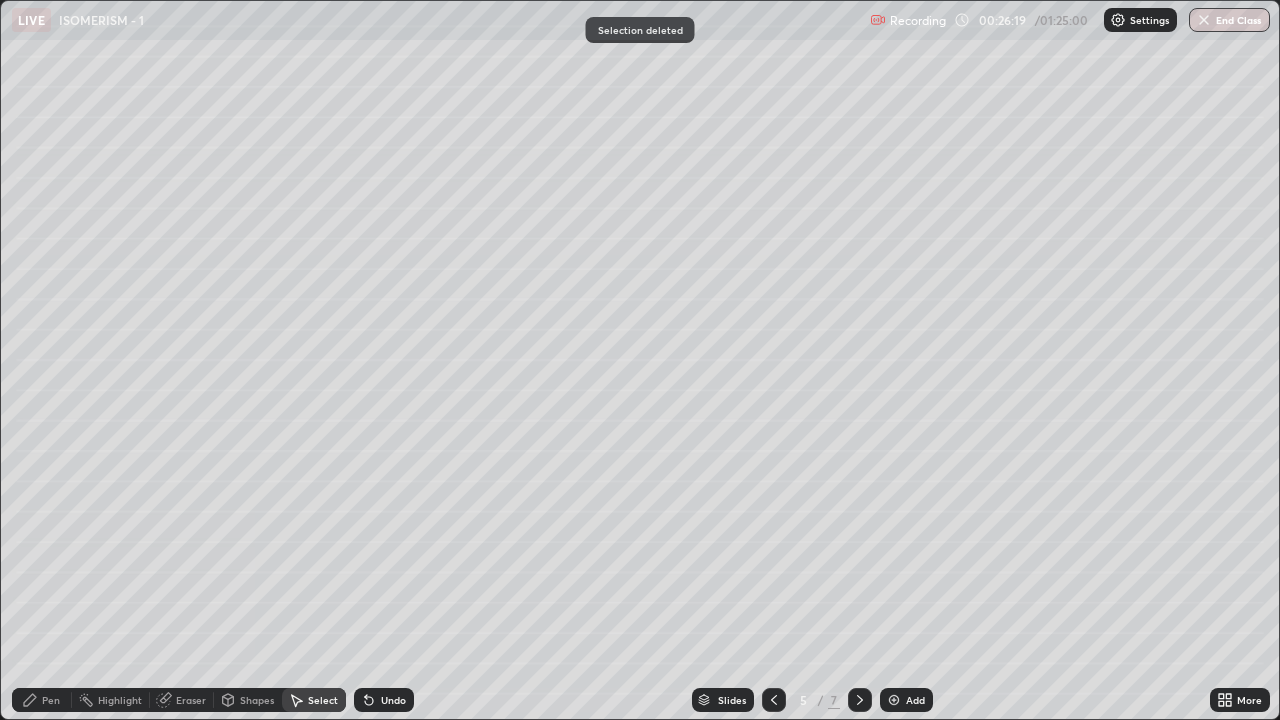 click on "Pen" at bounding box center (51, 700) 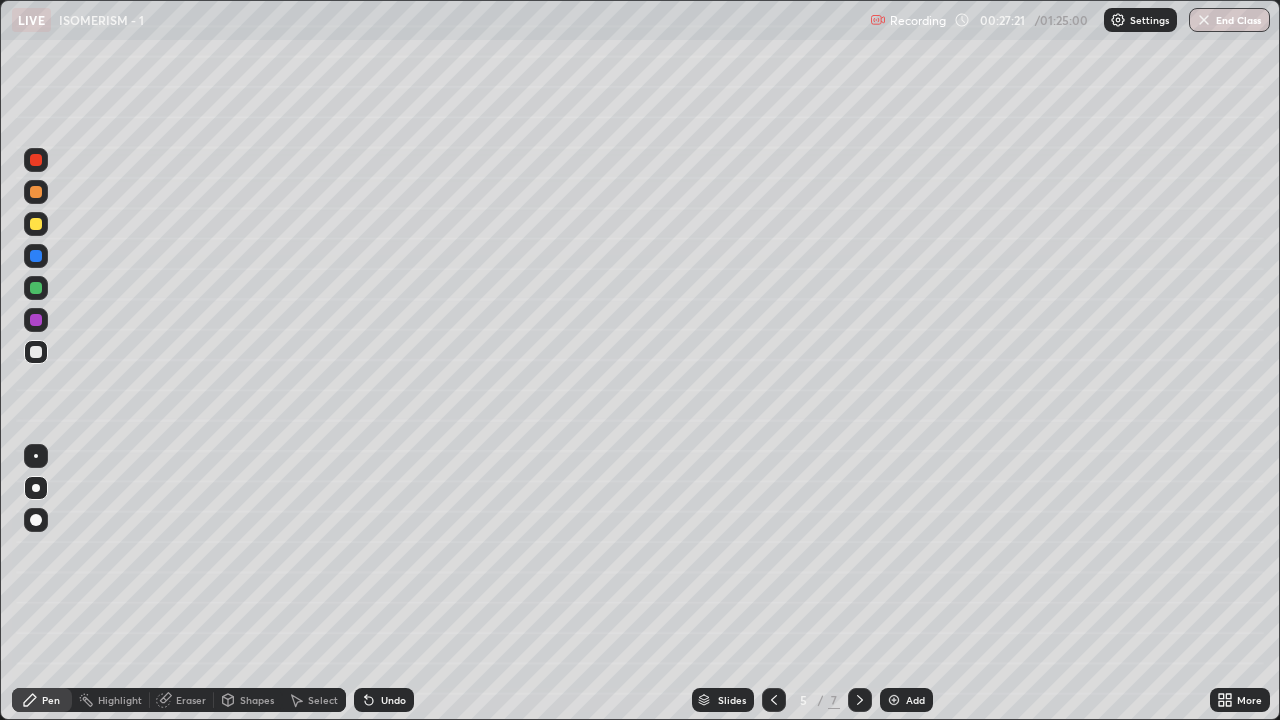 click at bounding box center (36, 224) 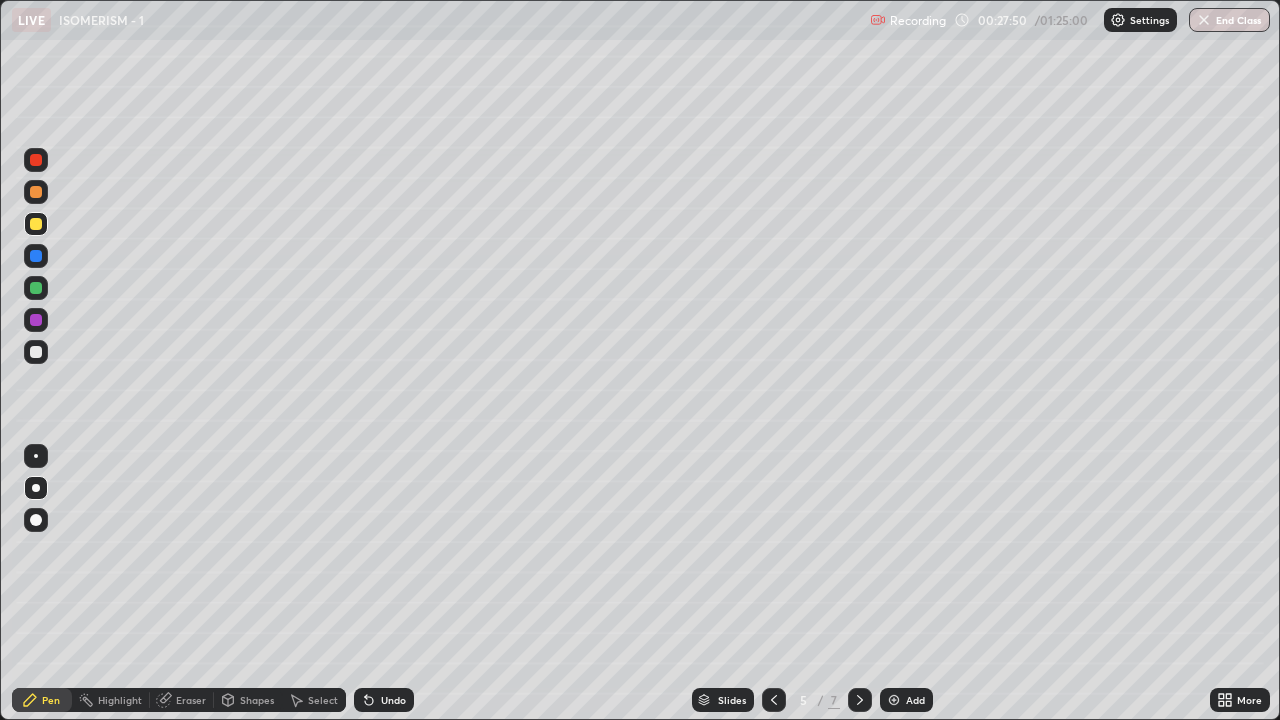 click at bounding box center [36, 224] 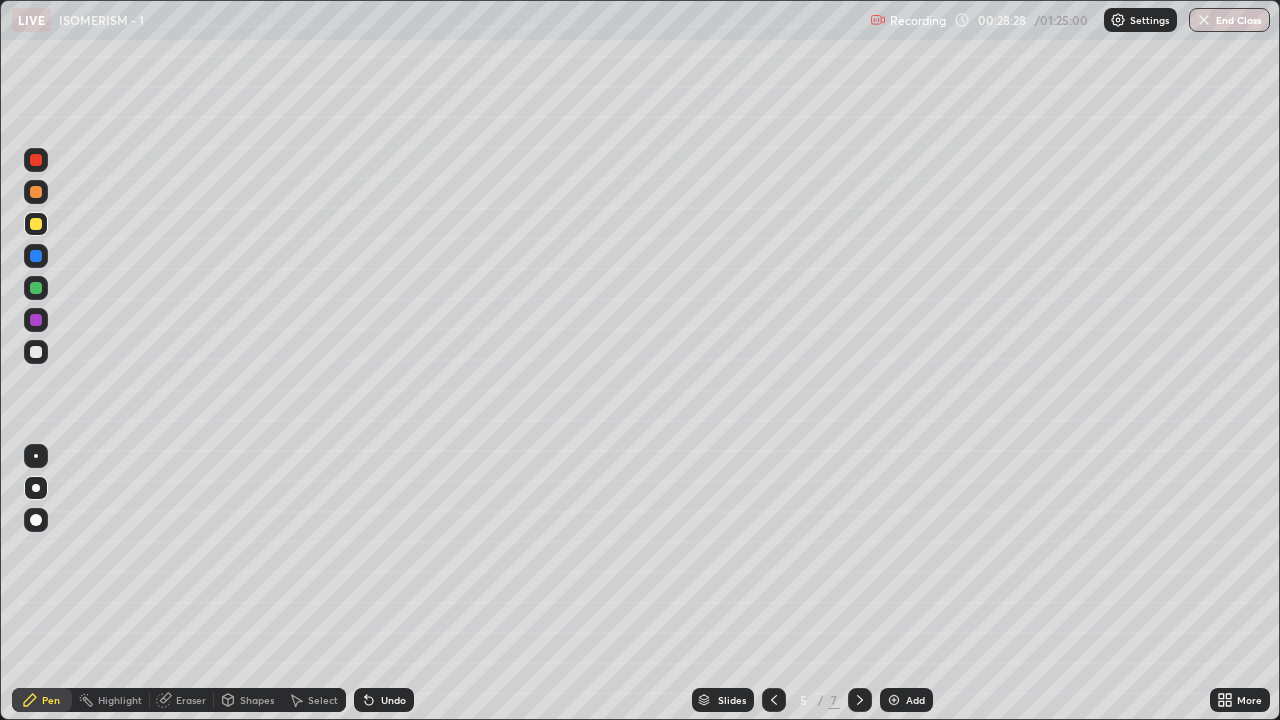 click on "Select" at bounding box center (323, 700) 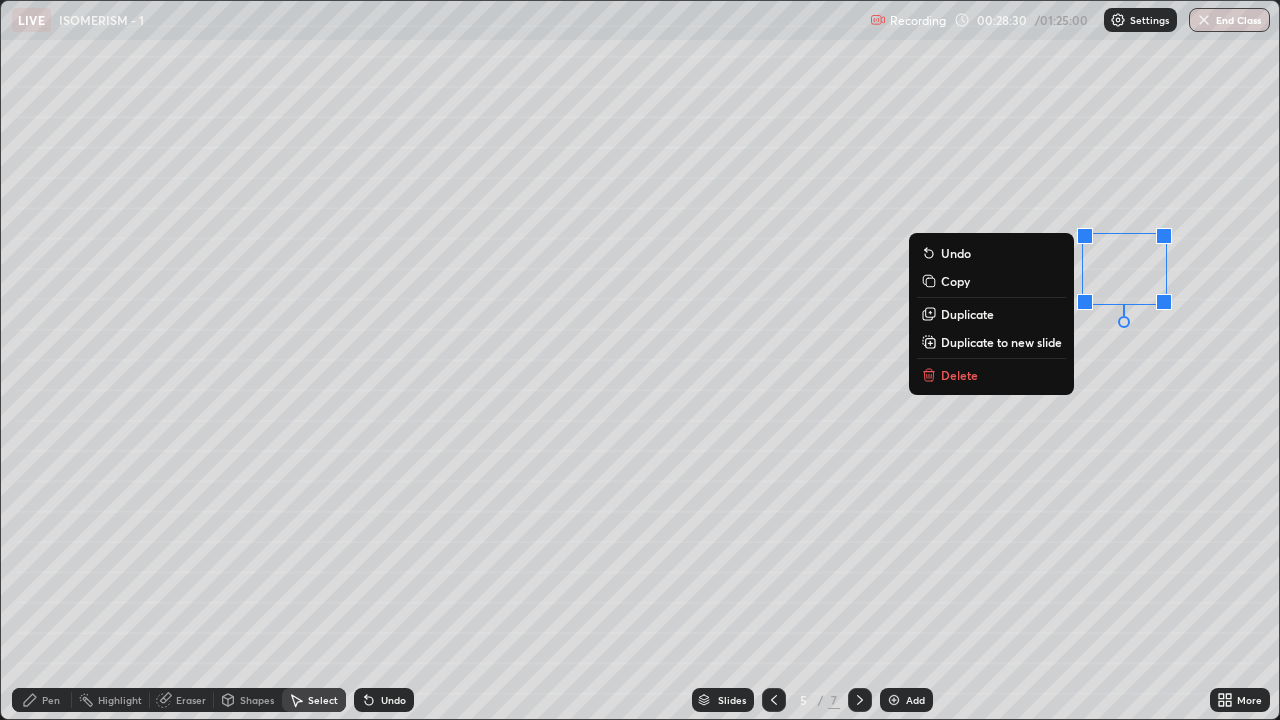 click on "Delete" at bounding box center (959, 375) 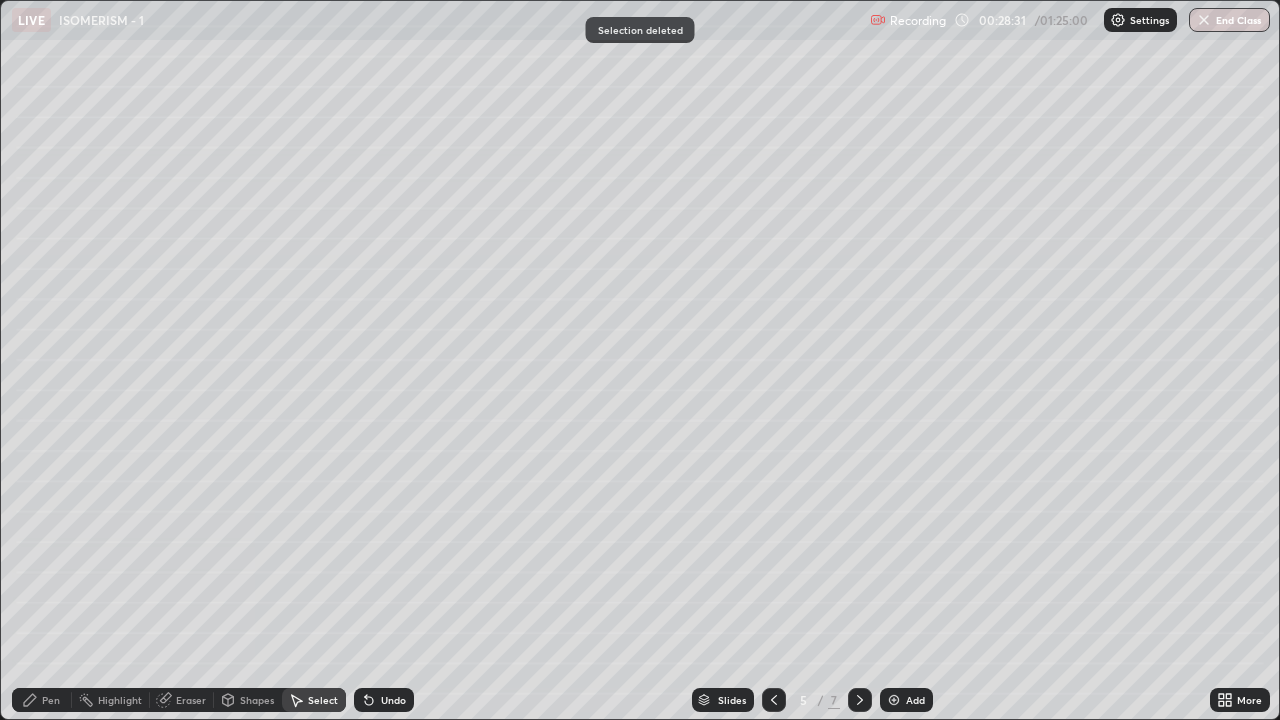 click on "Pen" at bounding box center (51, 700) 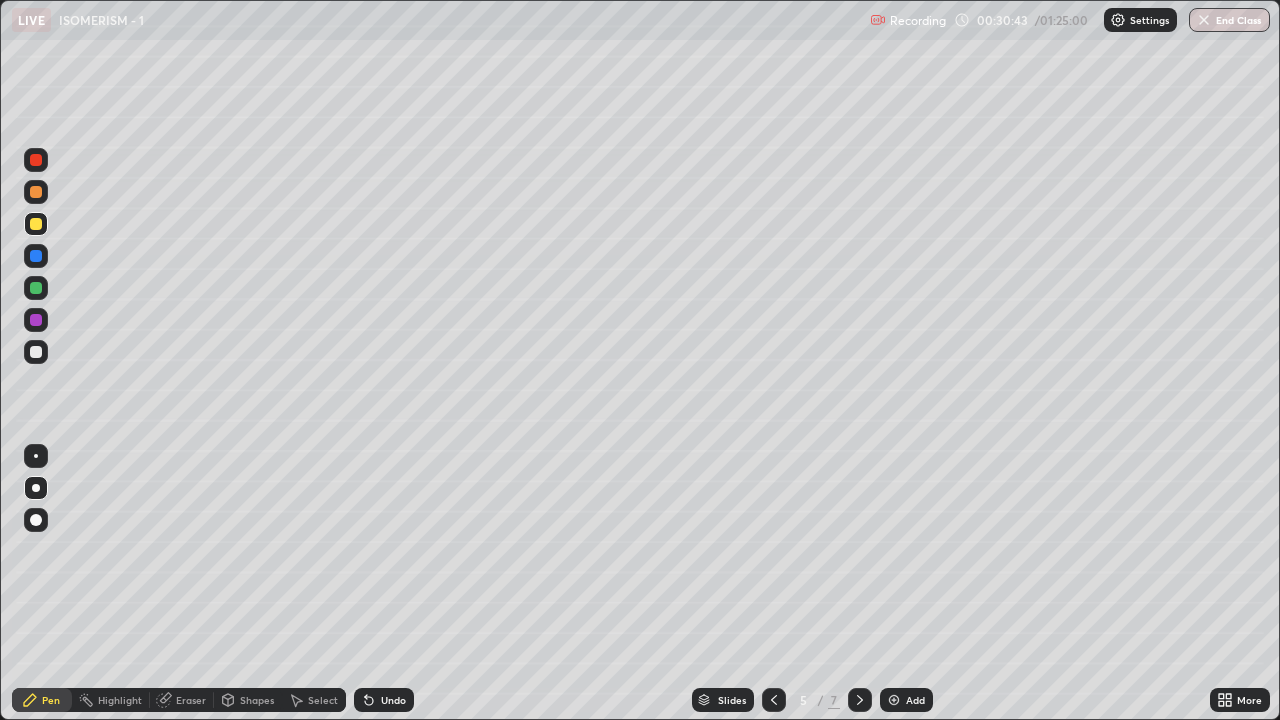 click on "Eraser" at bounding box center (182, 700) 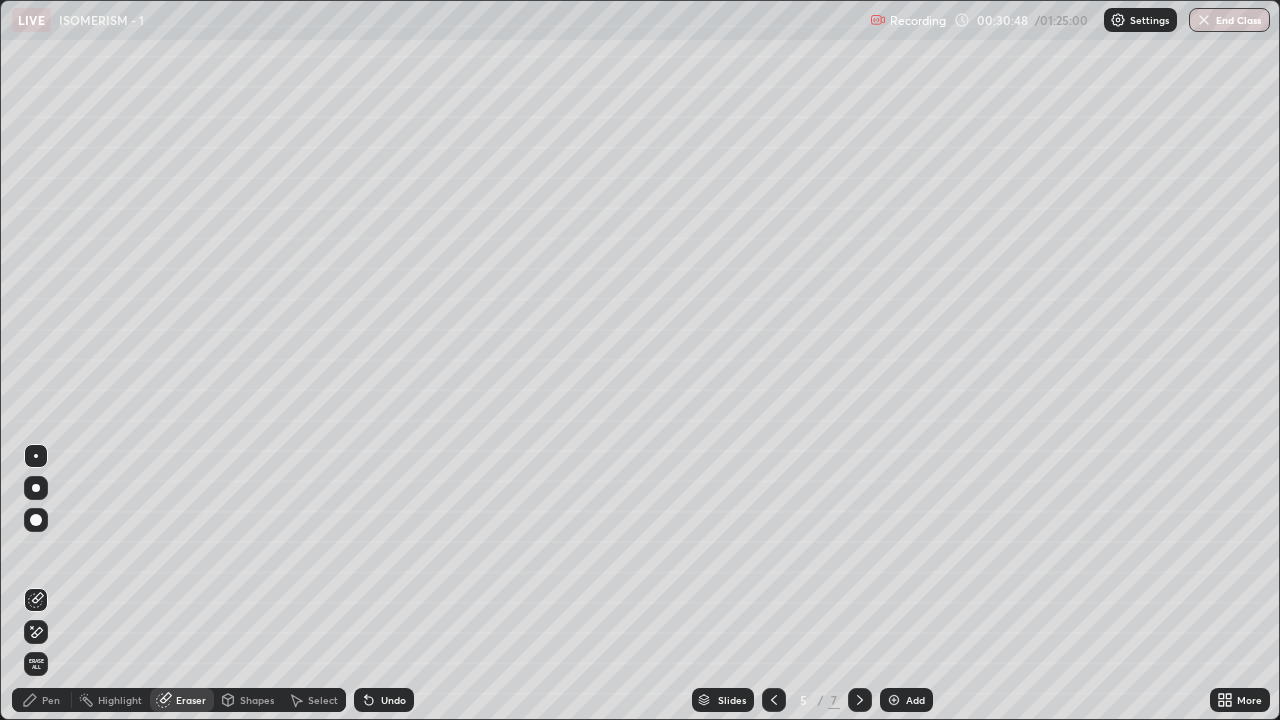 click on "Pen" at bounding box center [42, 700] 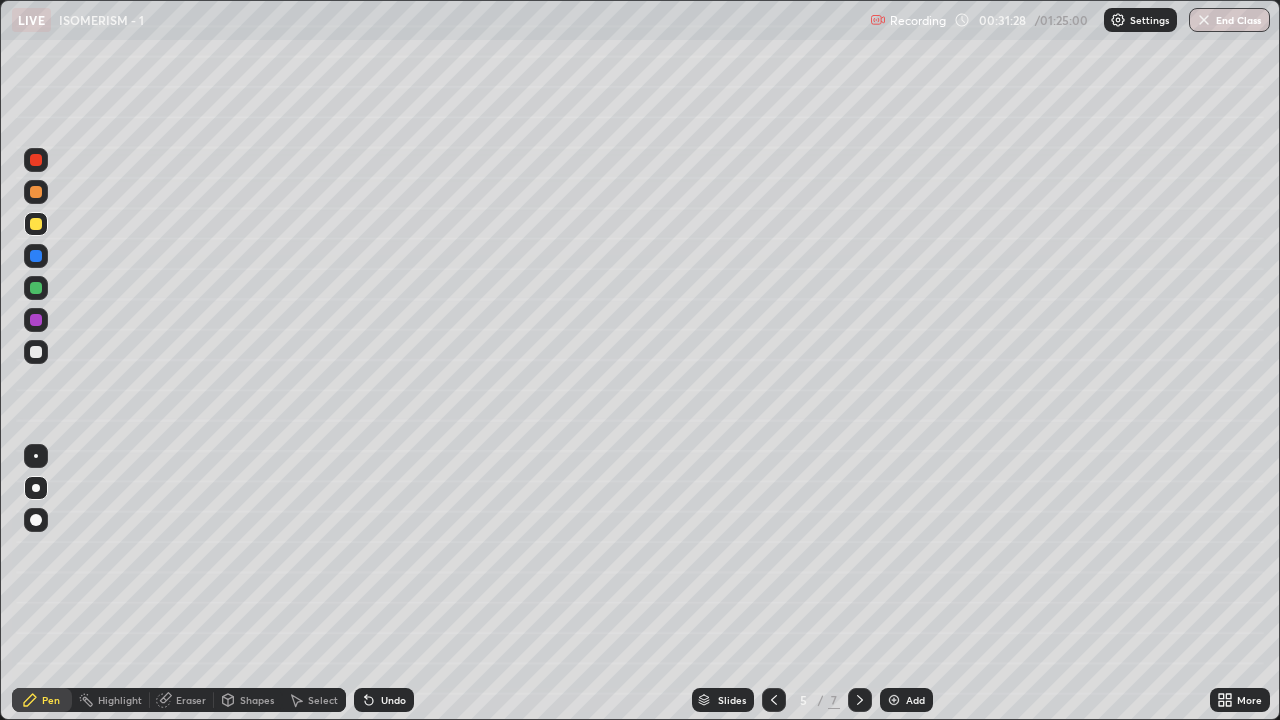 click on "Eraser" at bounding box center (191, 700) 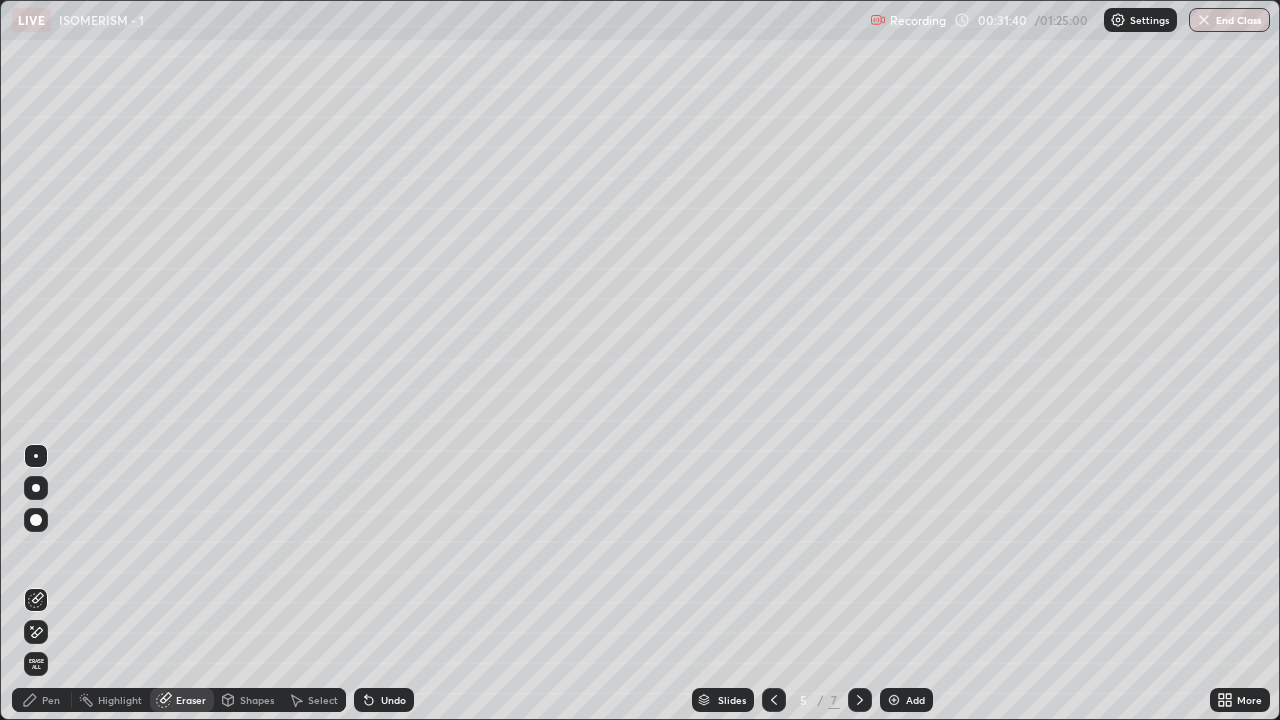 click on "Select" at bounding box center [323, 700] 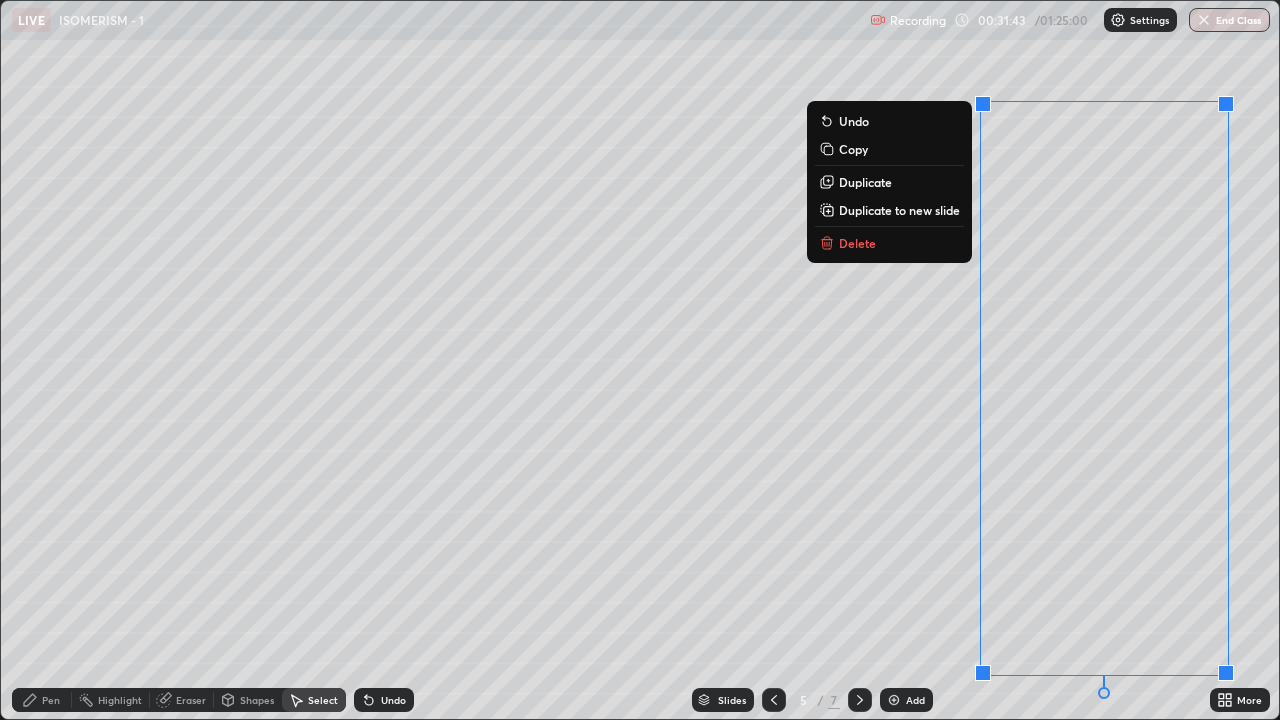 click on "Delete" at bounding box center [889, 243] 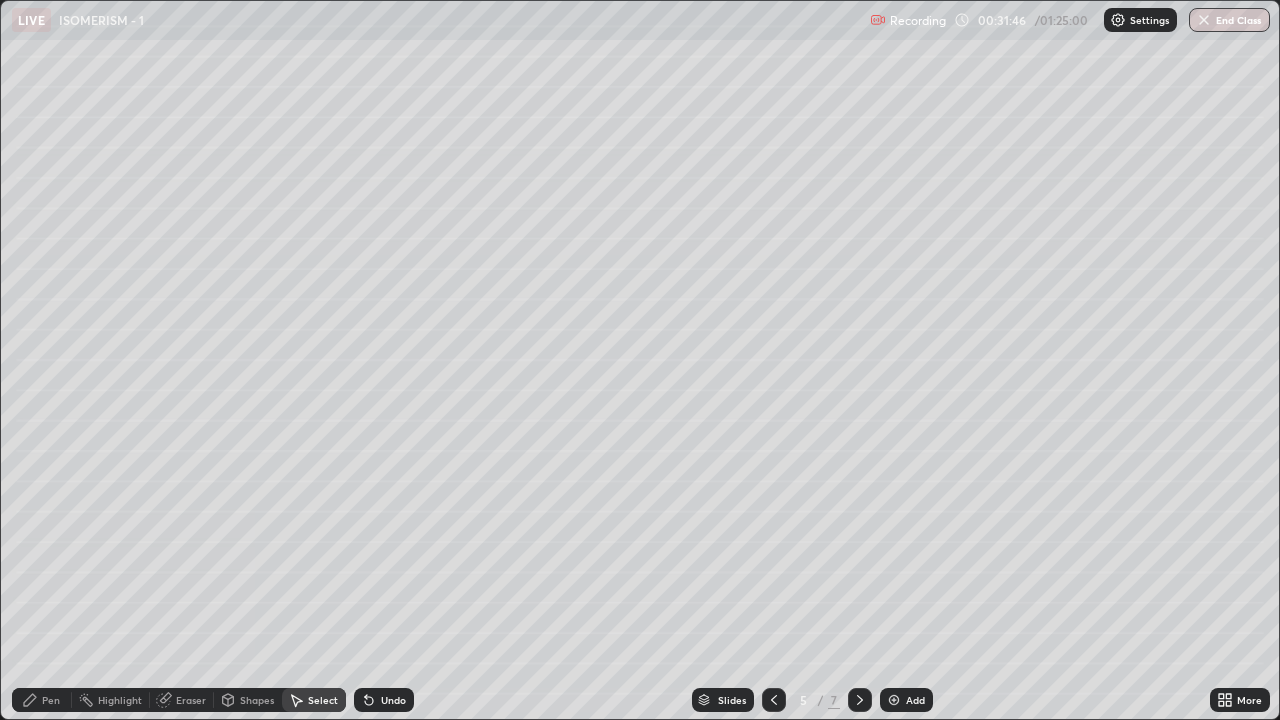 click on "Pen" at bounding box center [51, 700] 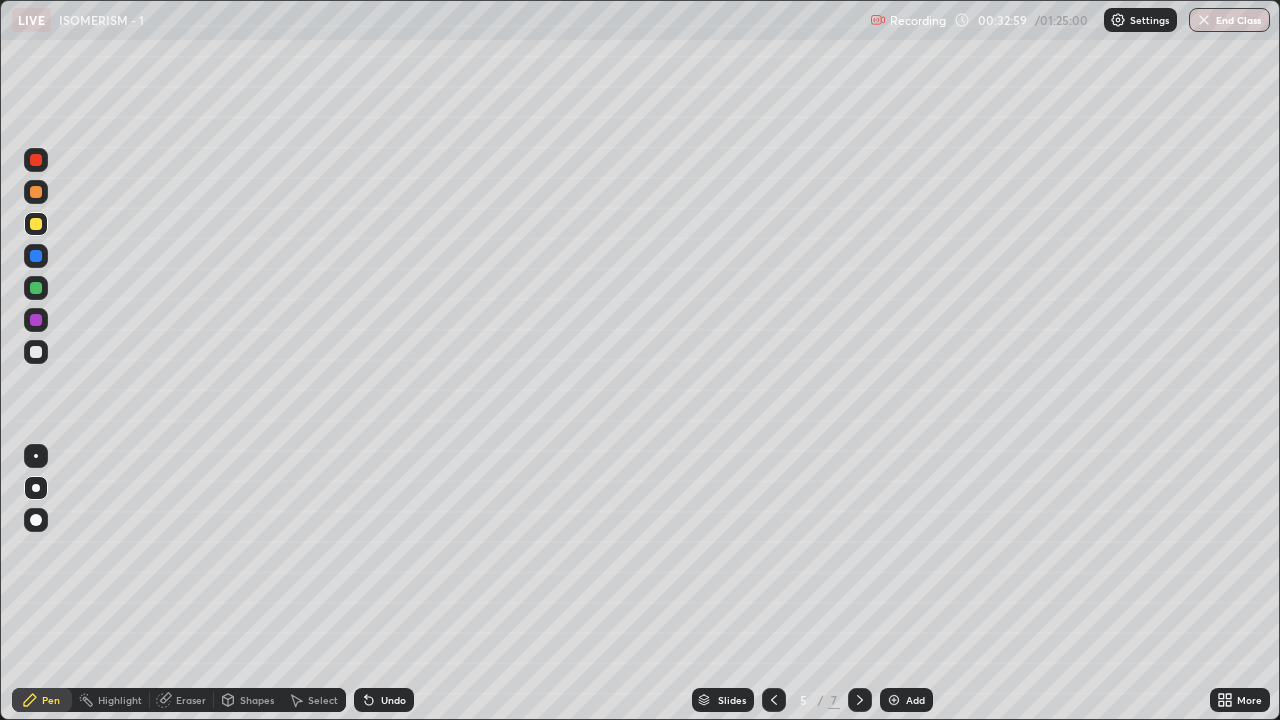 click at bounding box center (36, 352) 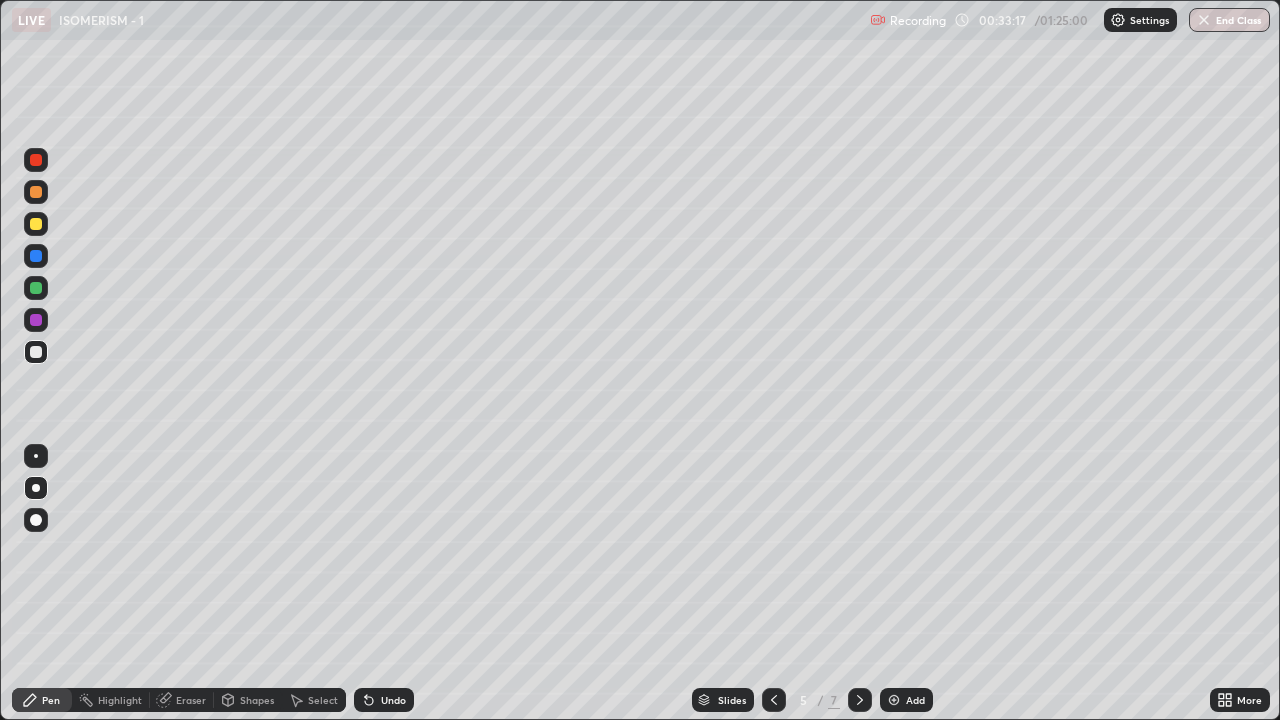 click on "Undo" at bounding box center [393, 700] 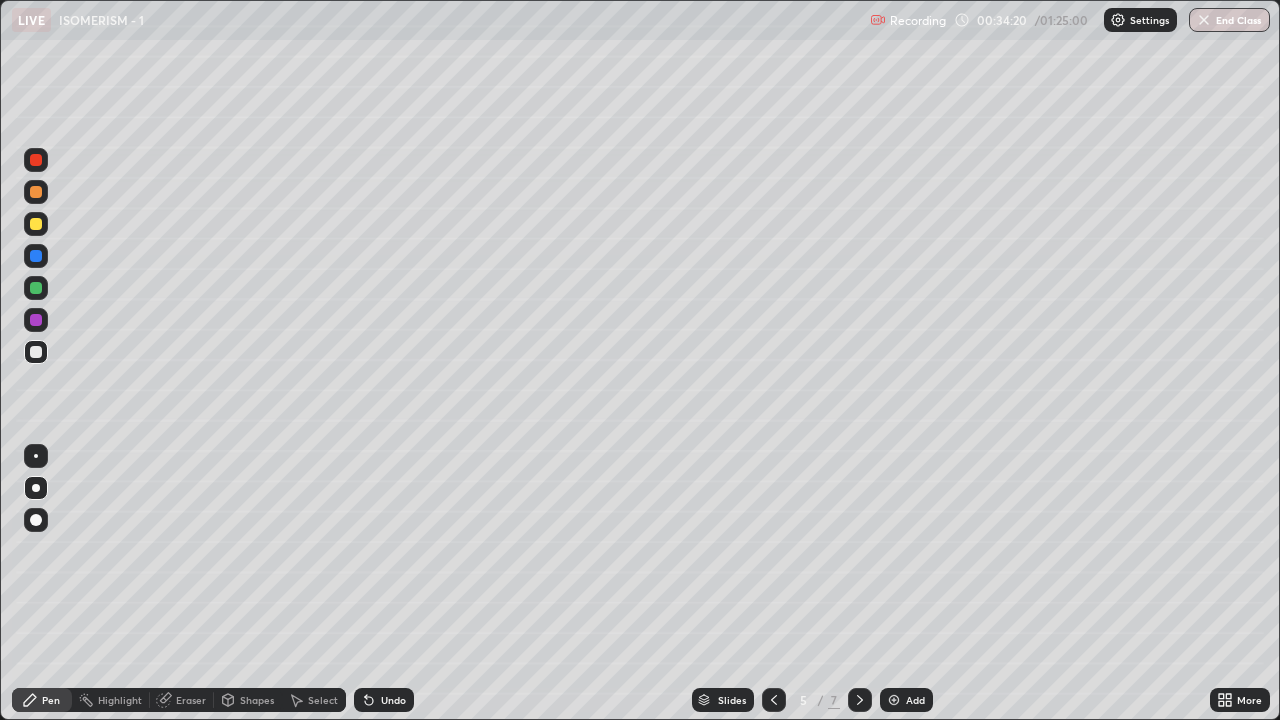 click on "Eraser" at bounding box center [191, 700] 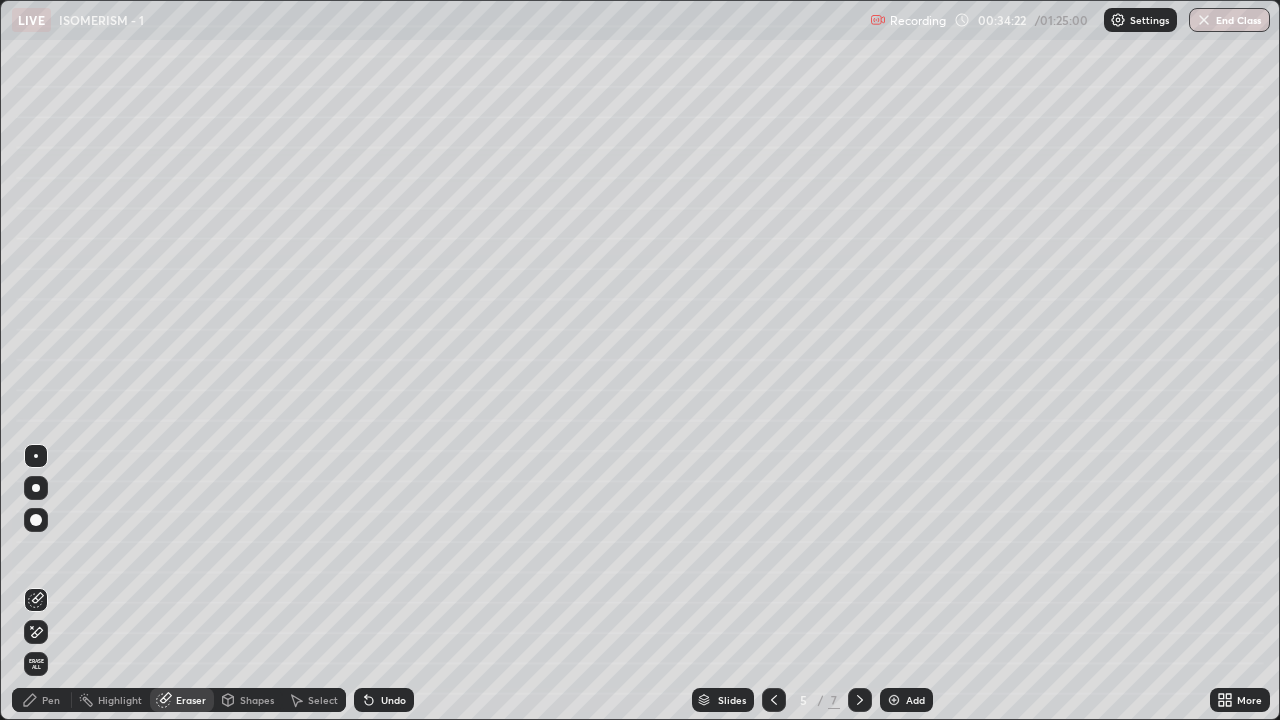 click 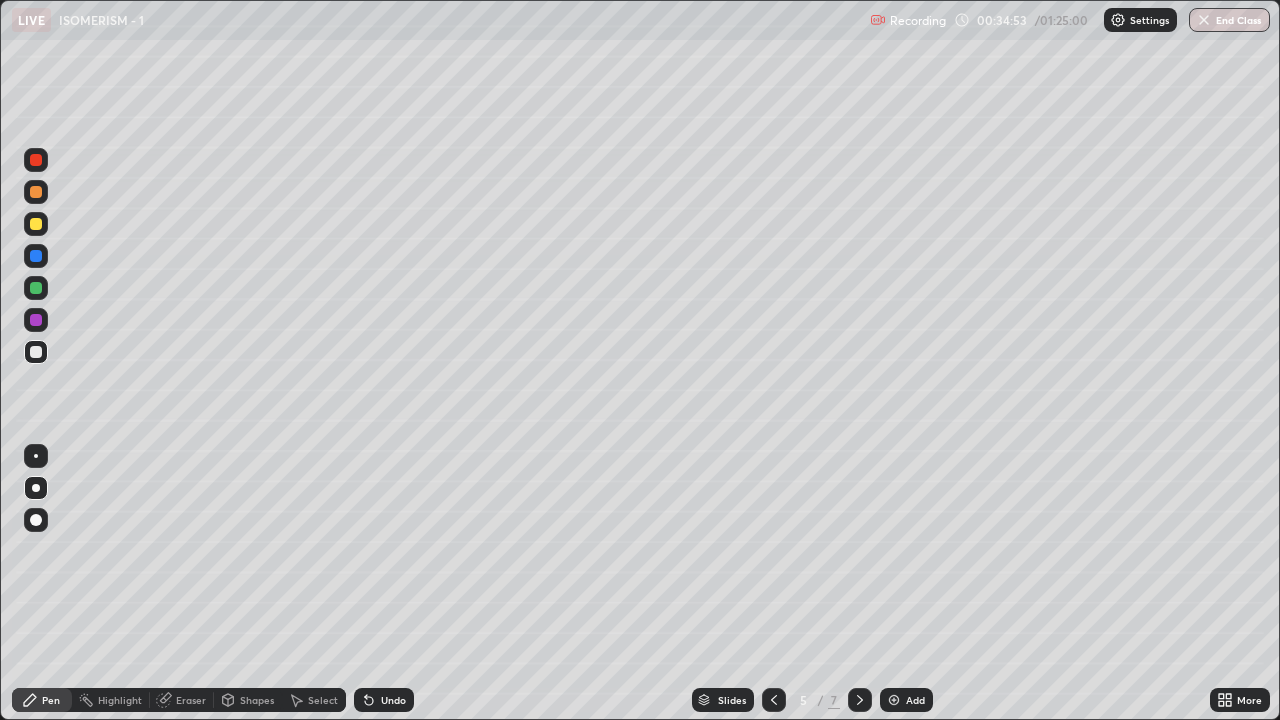 click at bounding box center [860, 700] 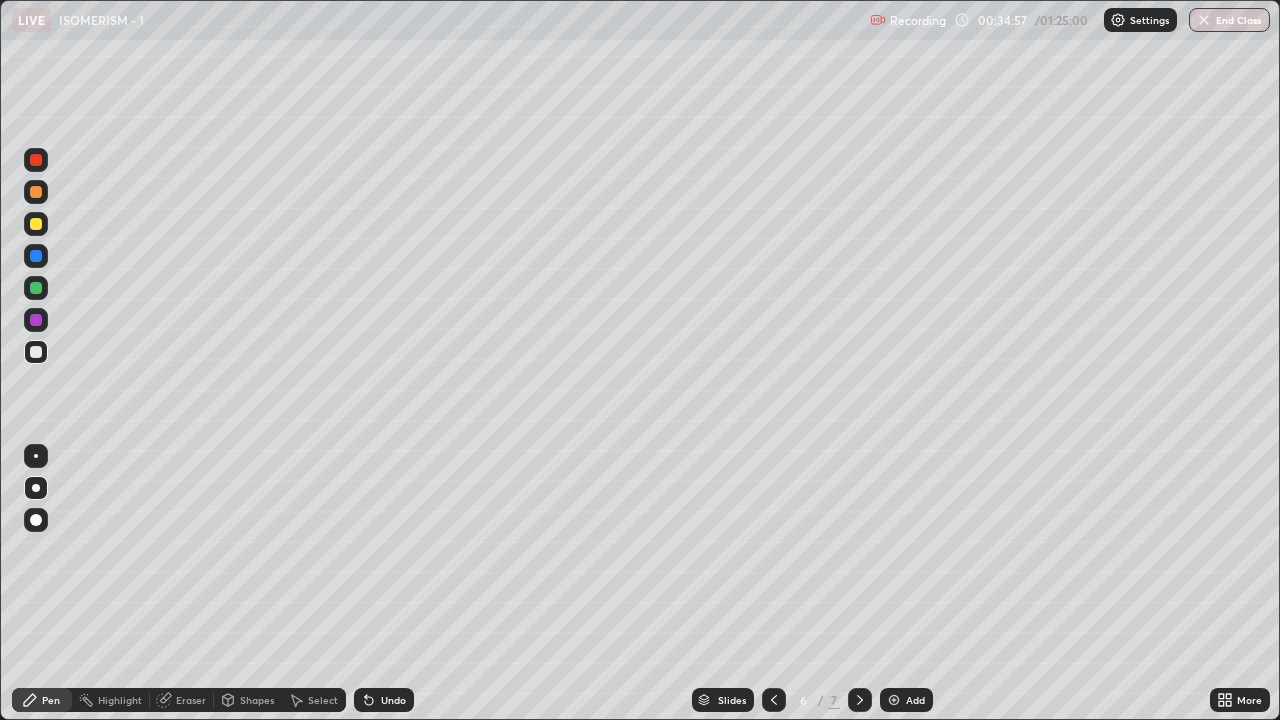 click at bounding box center (36, 224) 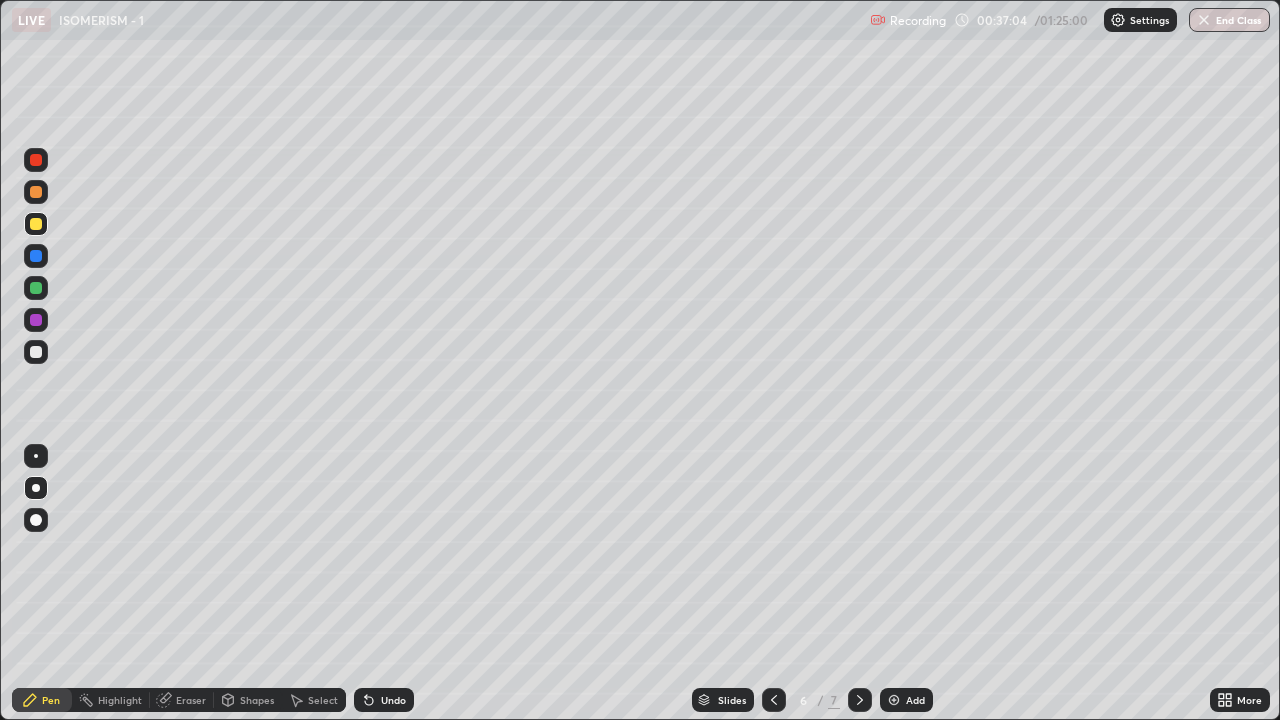 click on "Eraser" at bounding box center (191, 700) 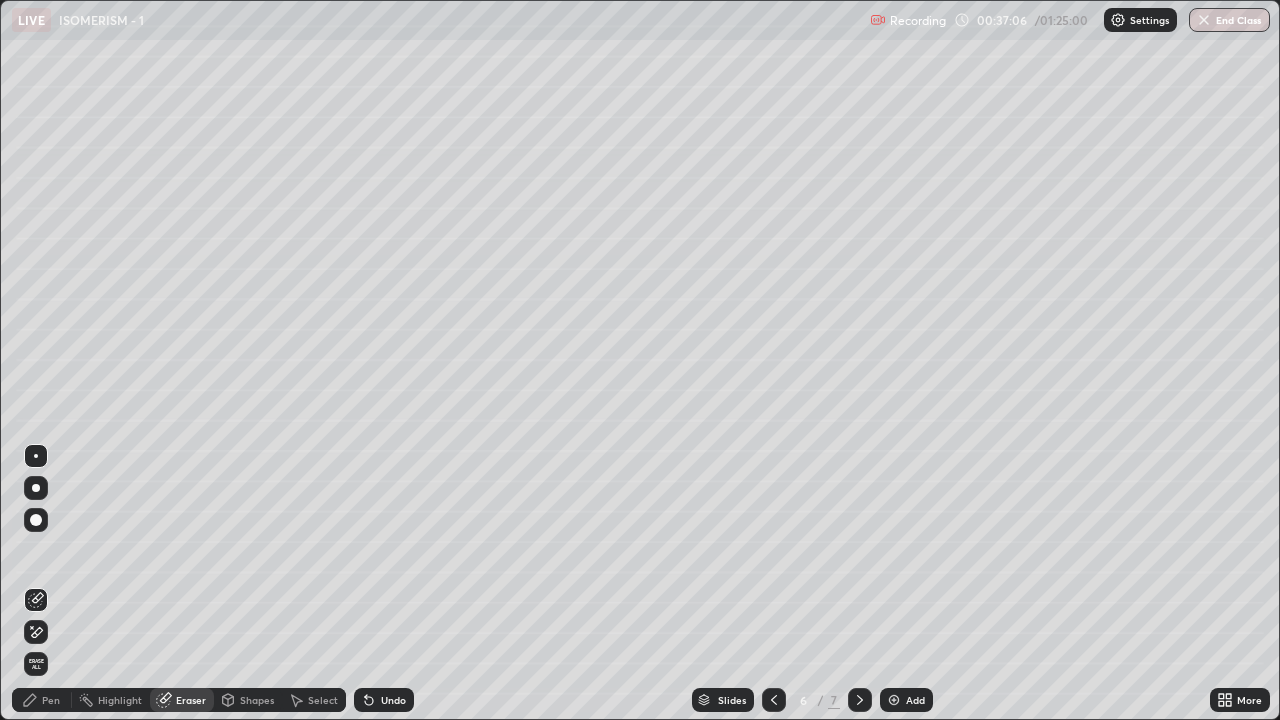 click on "Pen" at bounding box center (42, 700) 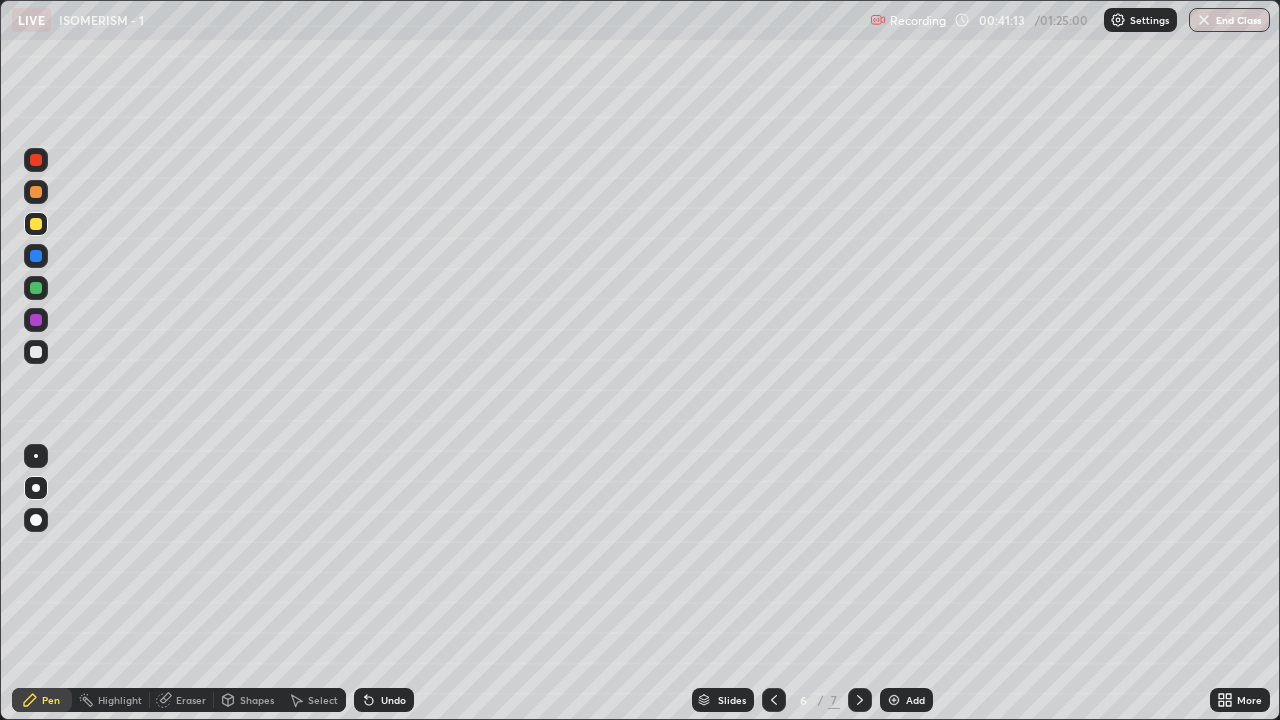 click on "Add" at bounding box center (906, 700) 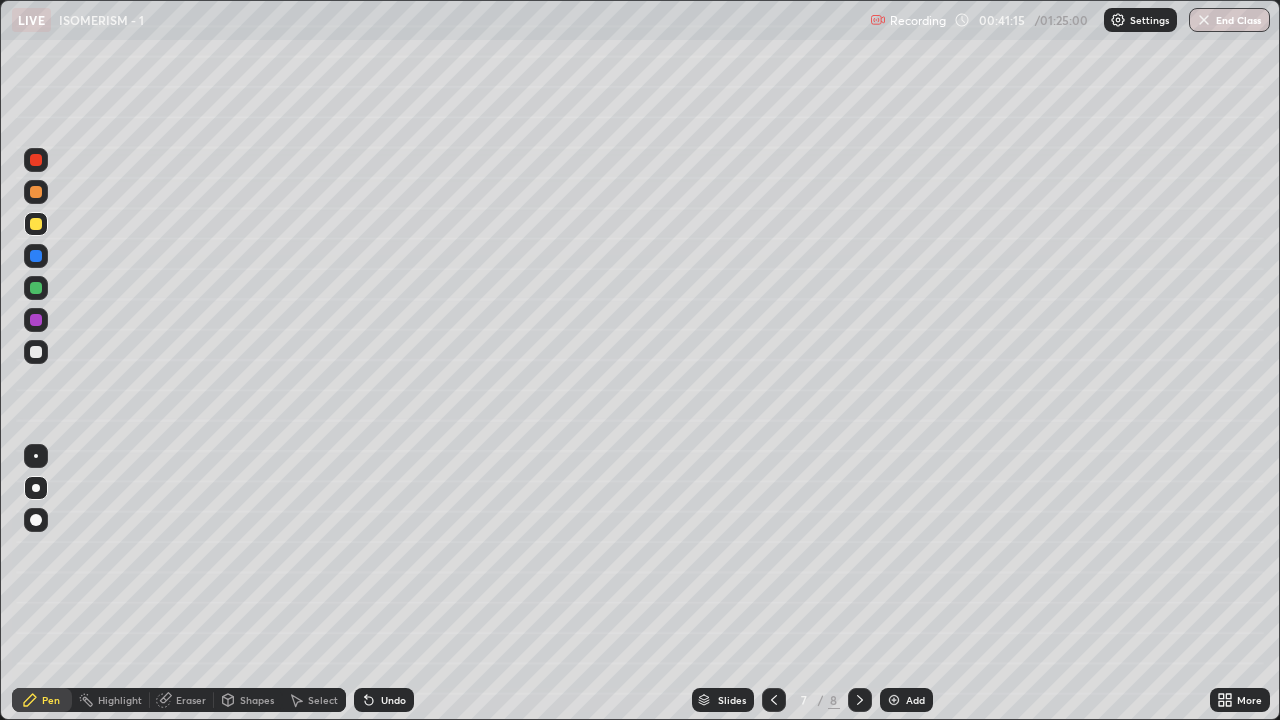 click at bounding box center [36, 352] 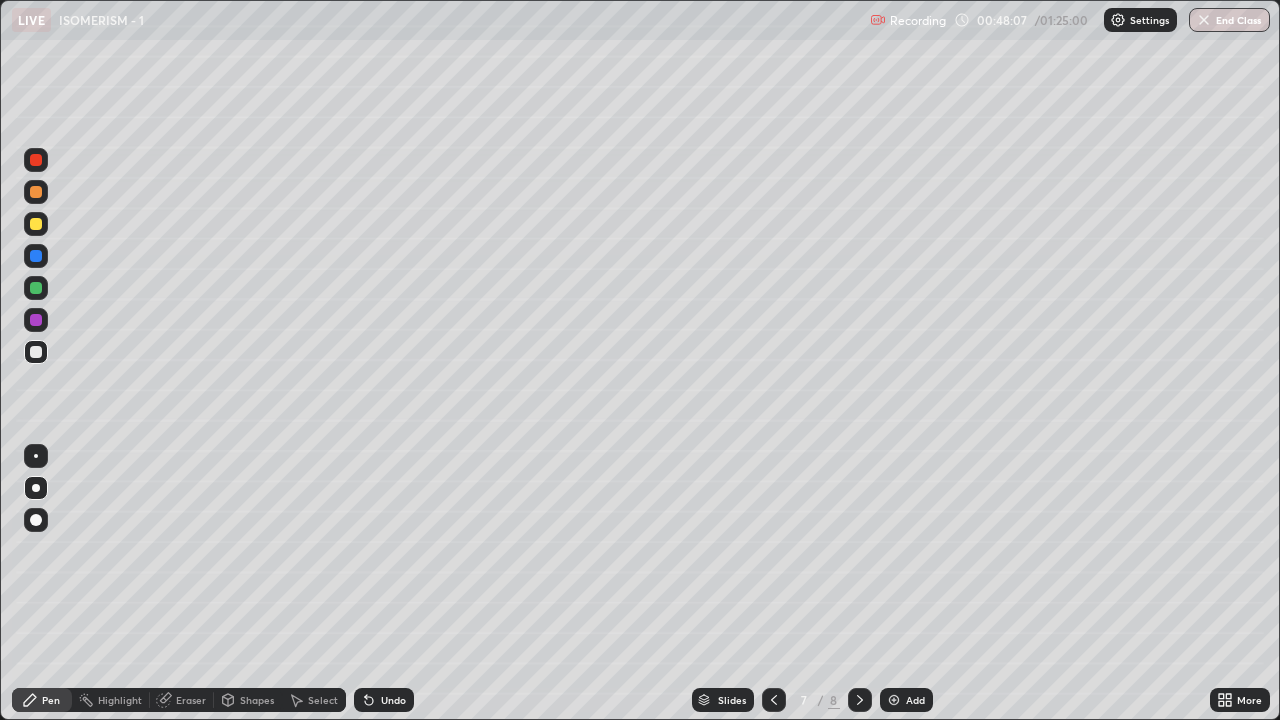 click on "Select" at bounding box center [314, 700] 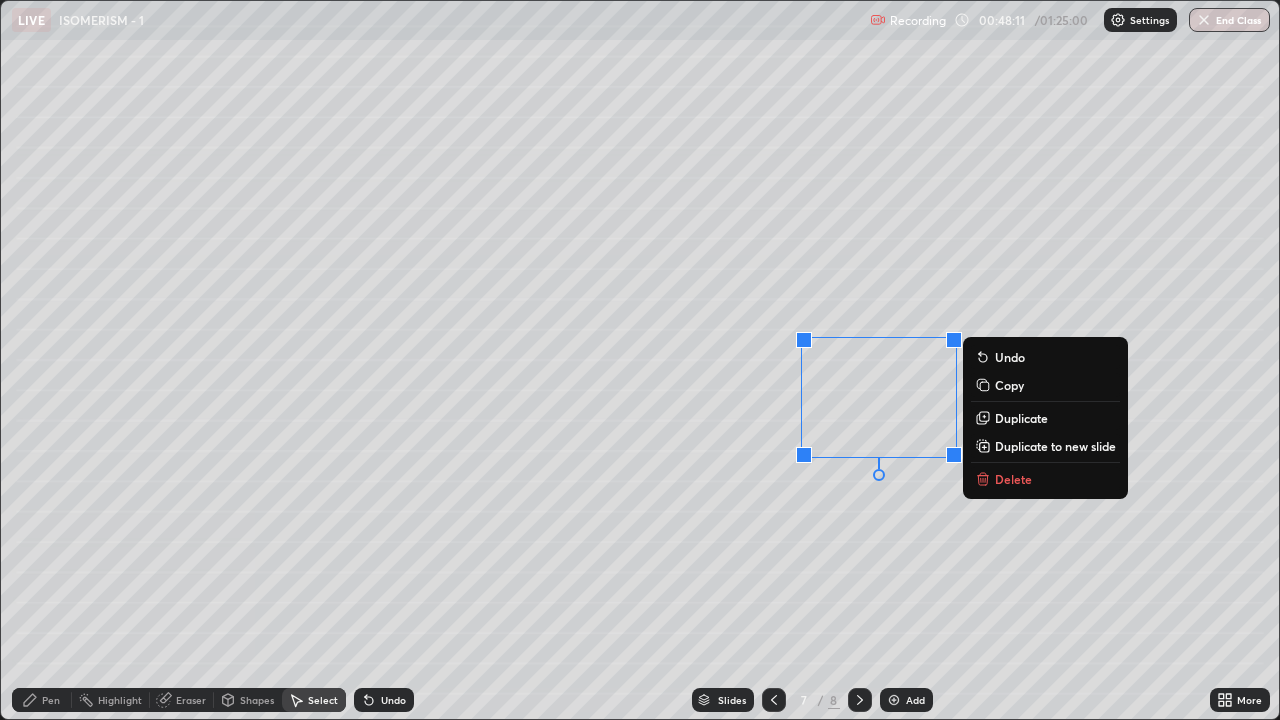 click on "Delete" at bounding box center [1045, 479] 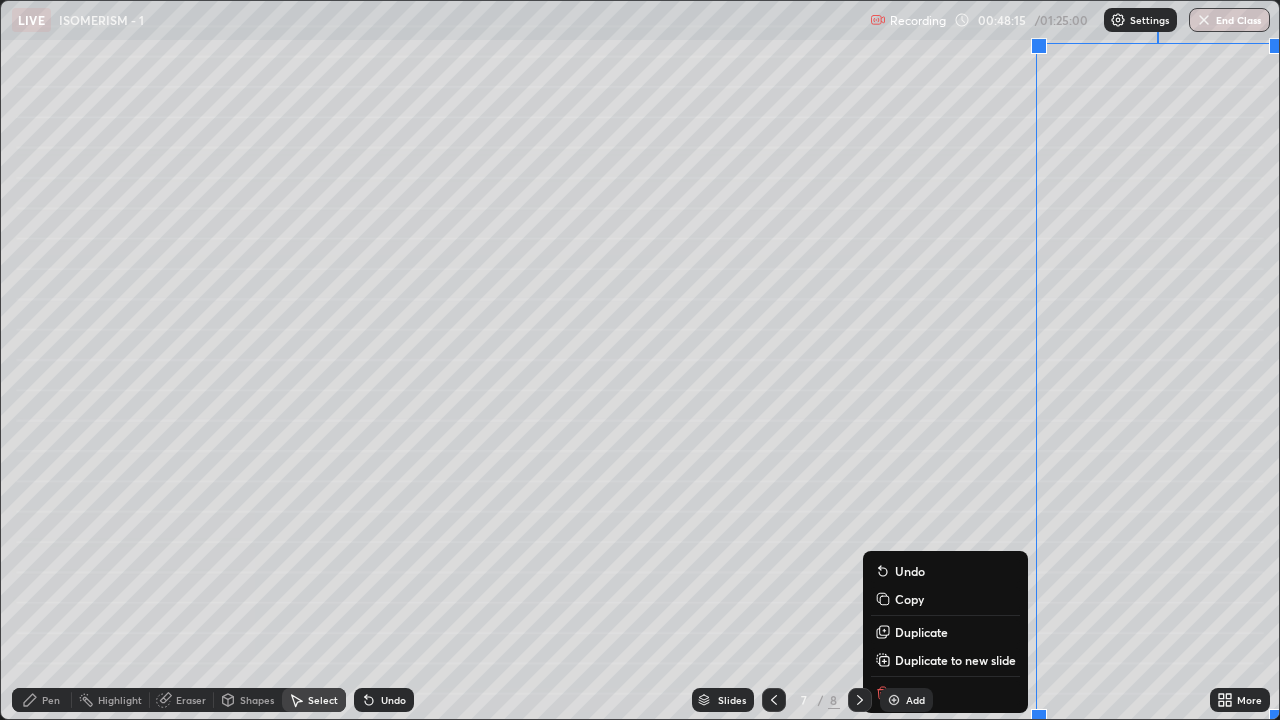 click on "0 ° Undo Copy Duplicate Duplicate to new slide Delete" at bounding box center [640, 360] 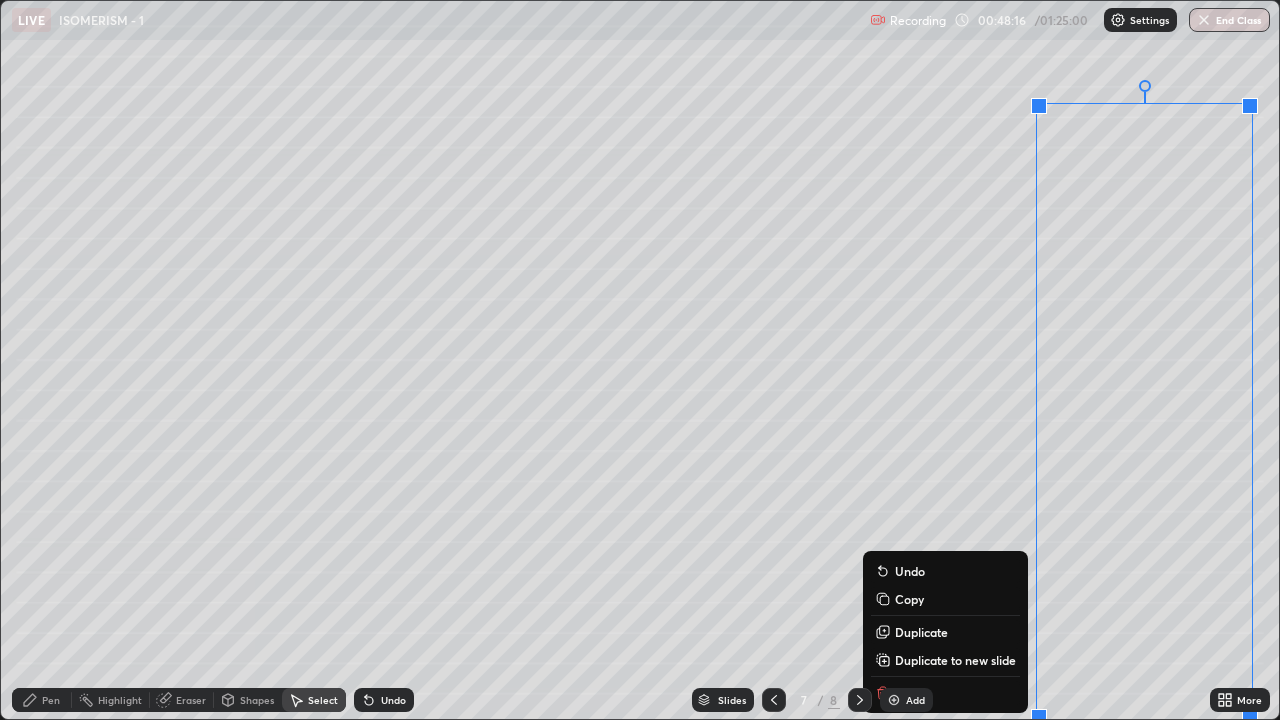 click on "0 ° Undo Copy Duplicate Duplicate to new slide Delete" at bounding box center [640, 360] 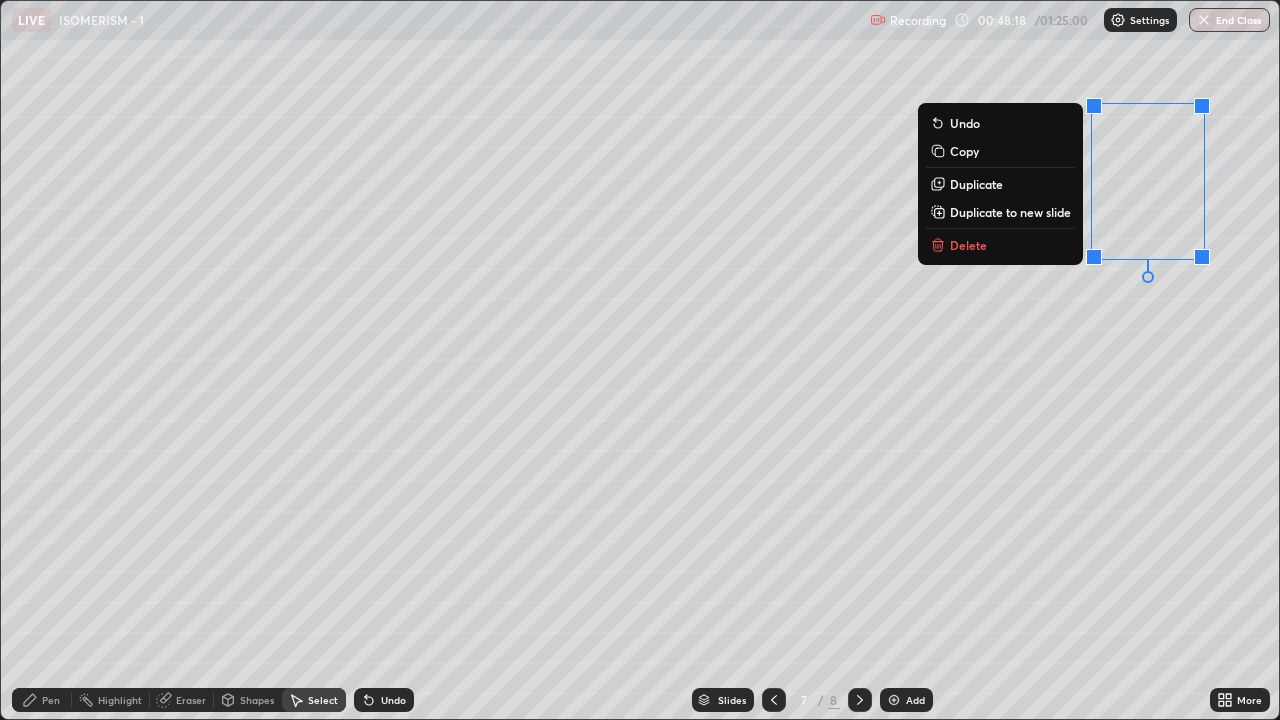 click on "Delete" at bounding box center [1000, 245] 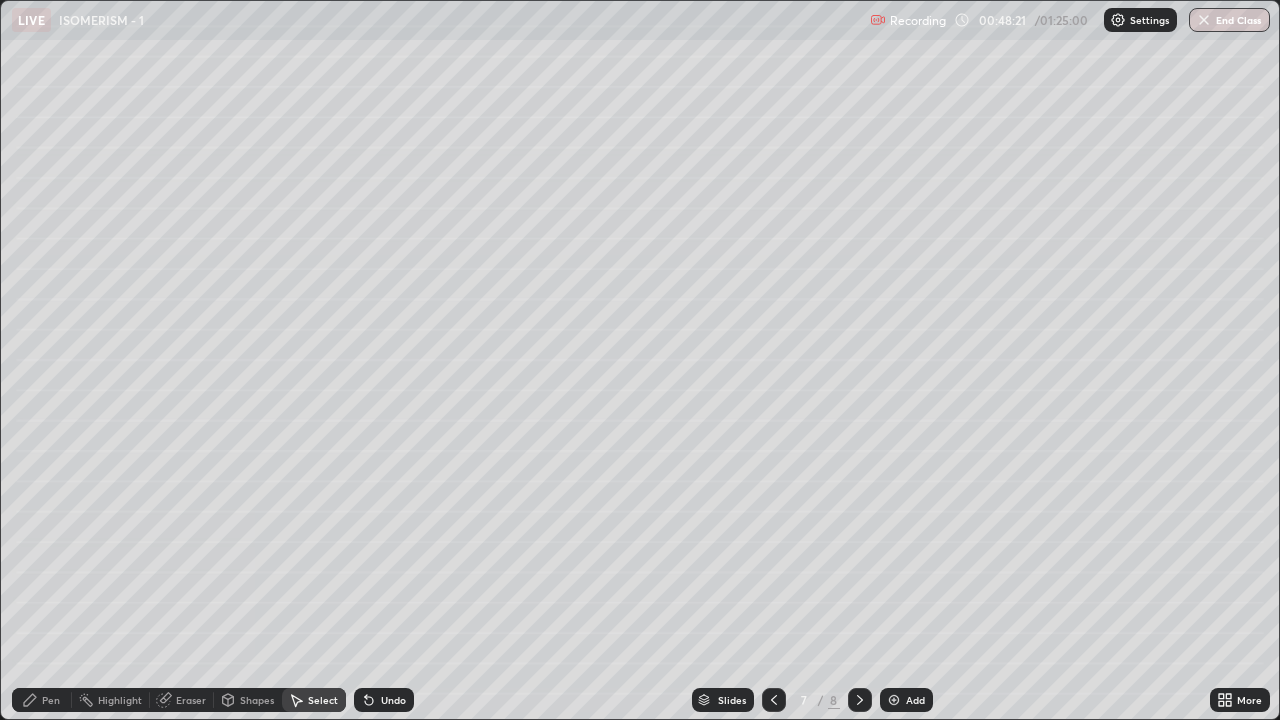 click on "Eraser" at bounding box center (182, 700) 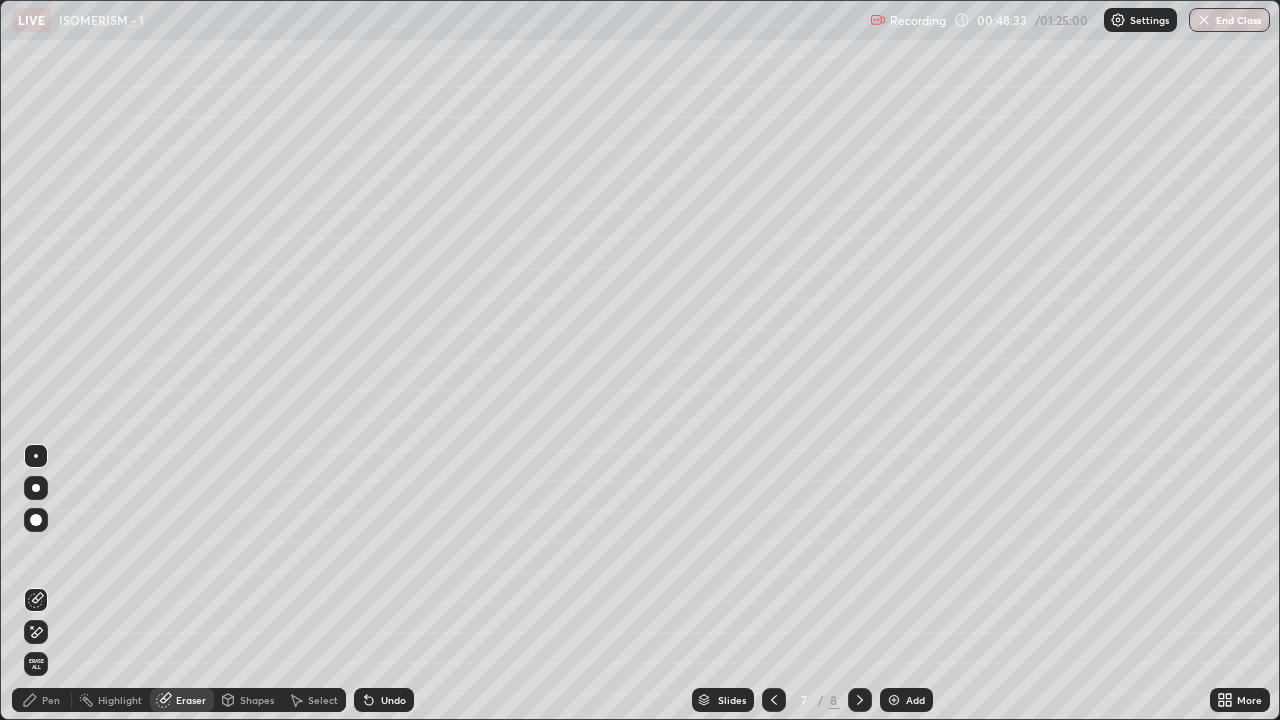click on "Pen" at bounding box center [51, 700] 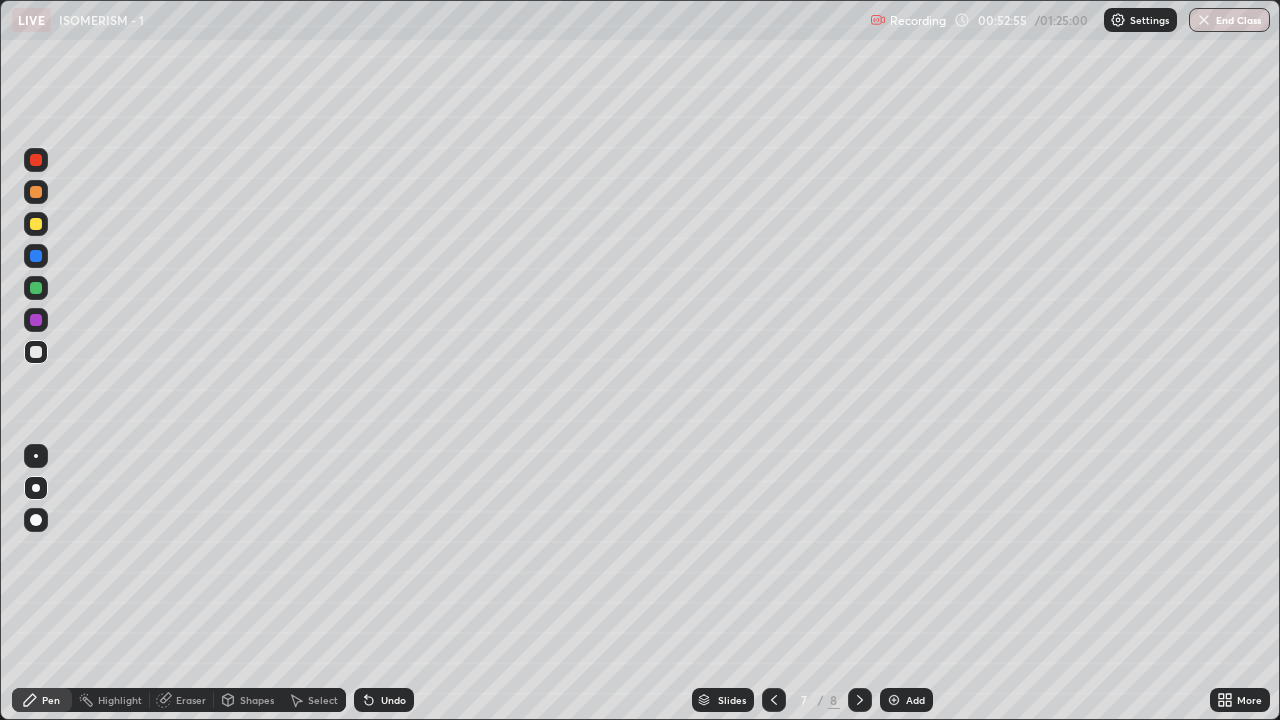 click on "Undo" at bounding box center [393, 700] 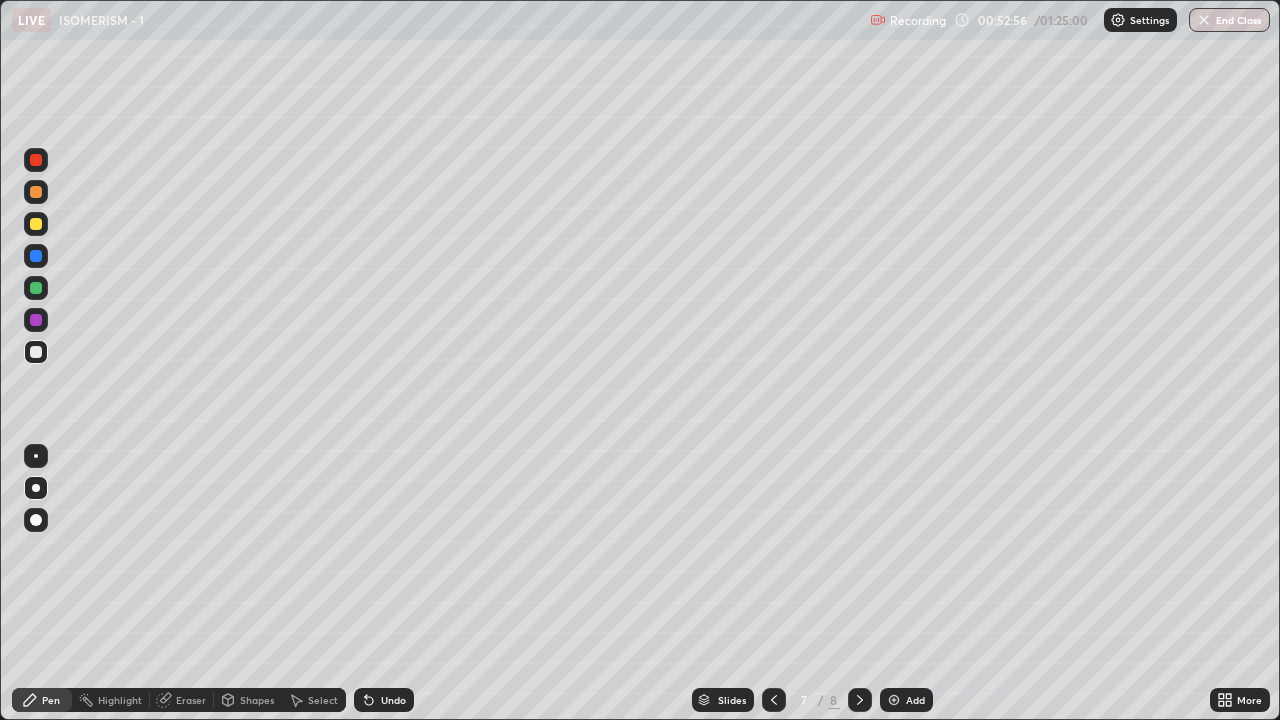 click on "Undo" at bounding box center (393, 700) 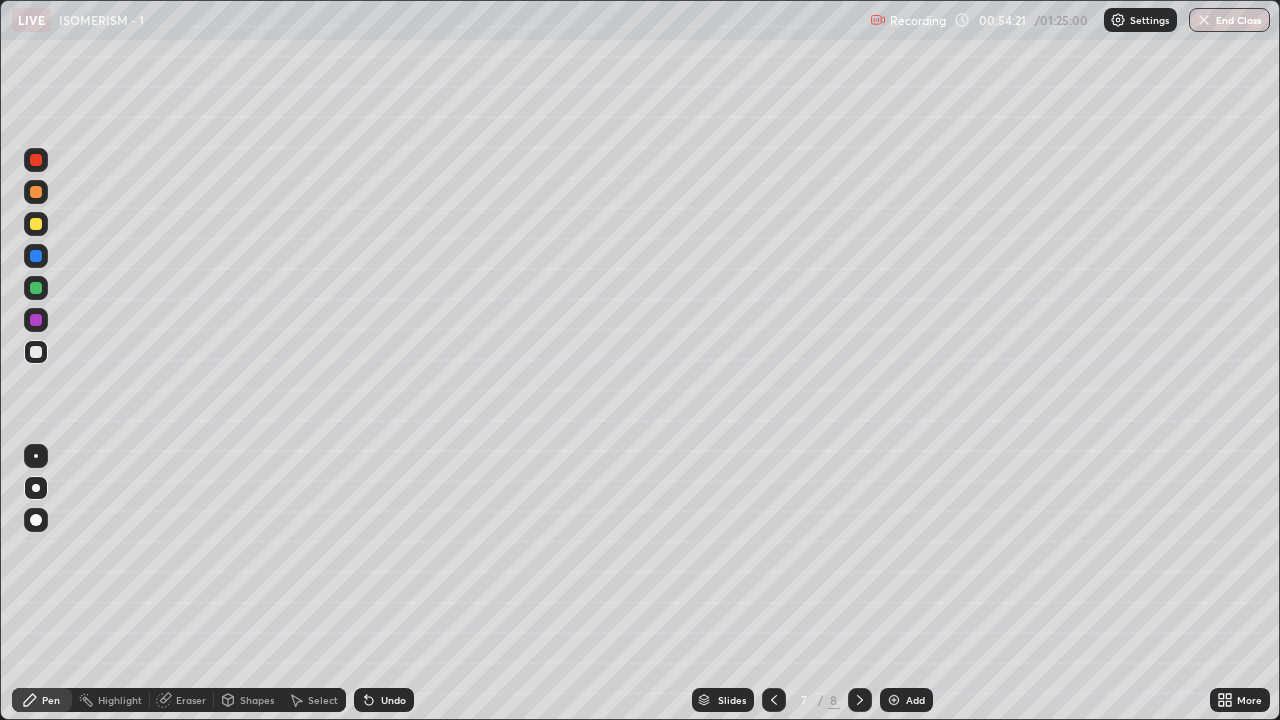 click at bounding box center (894, 700) 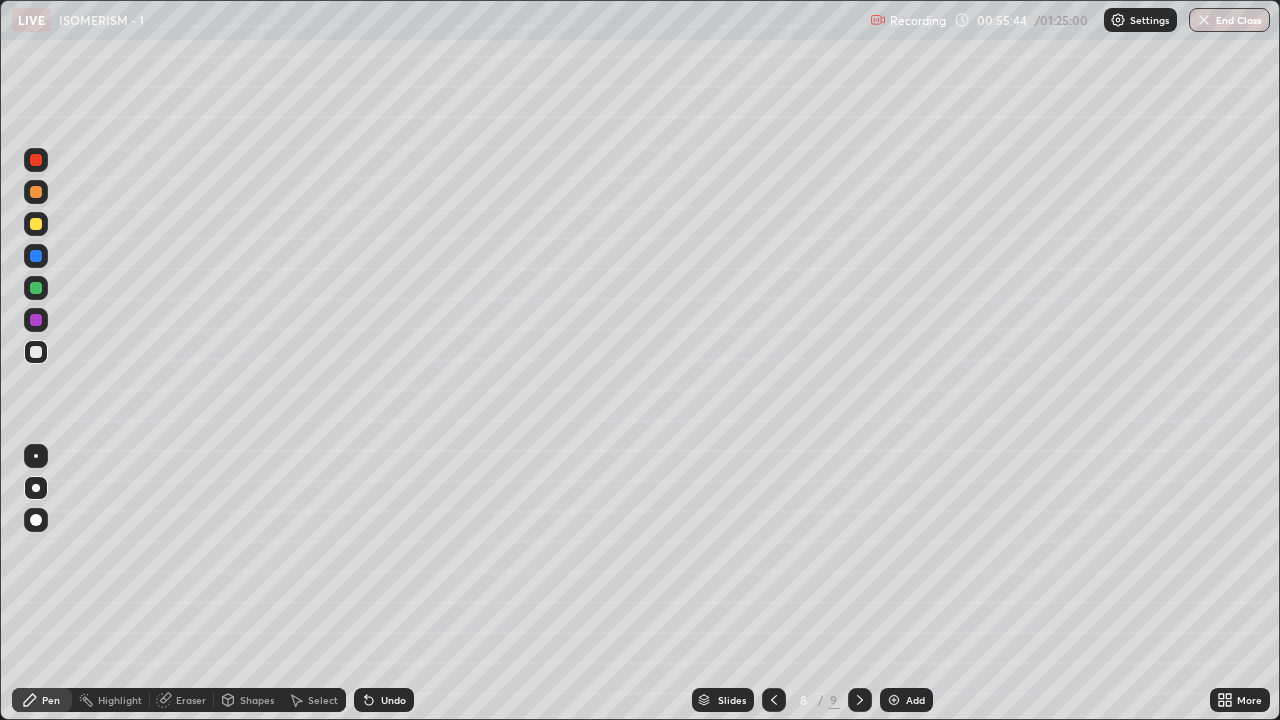 click at bounding box center (36, 224) 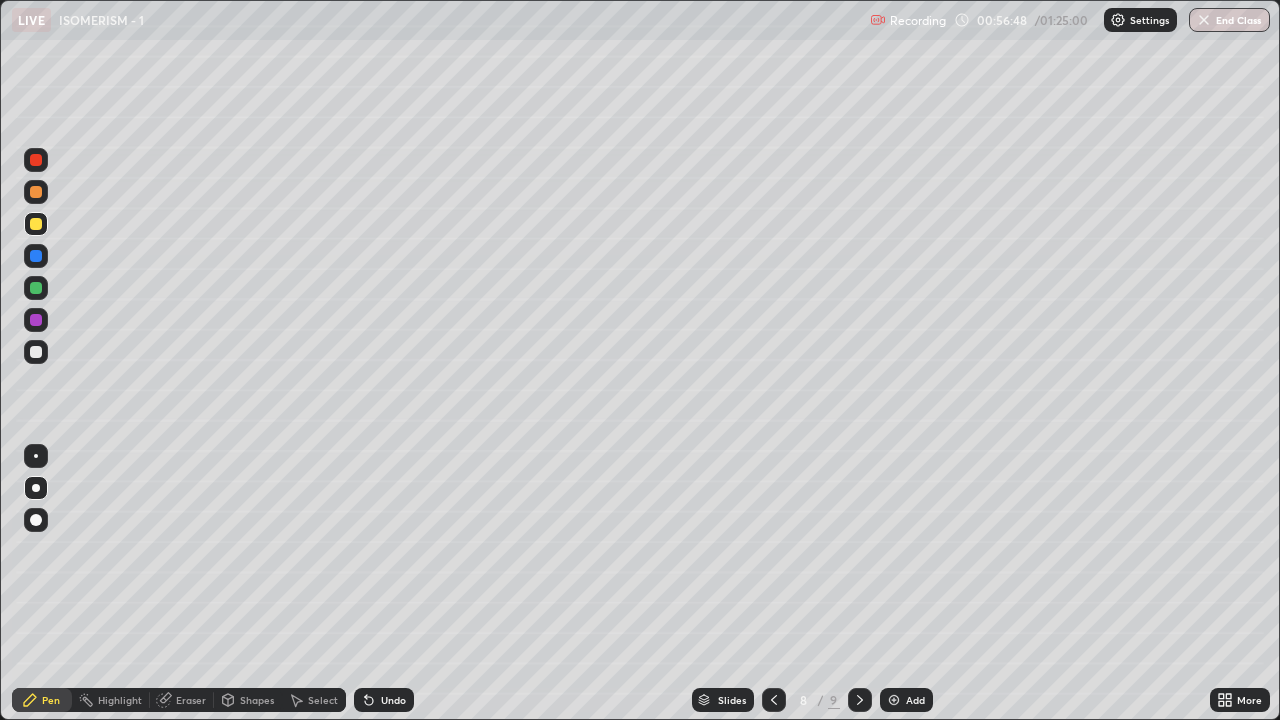 click at bounding box center [36, 352] 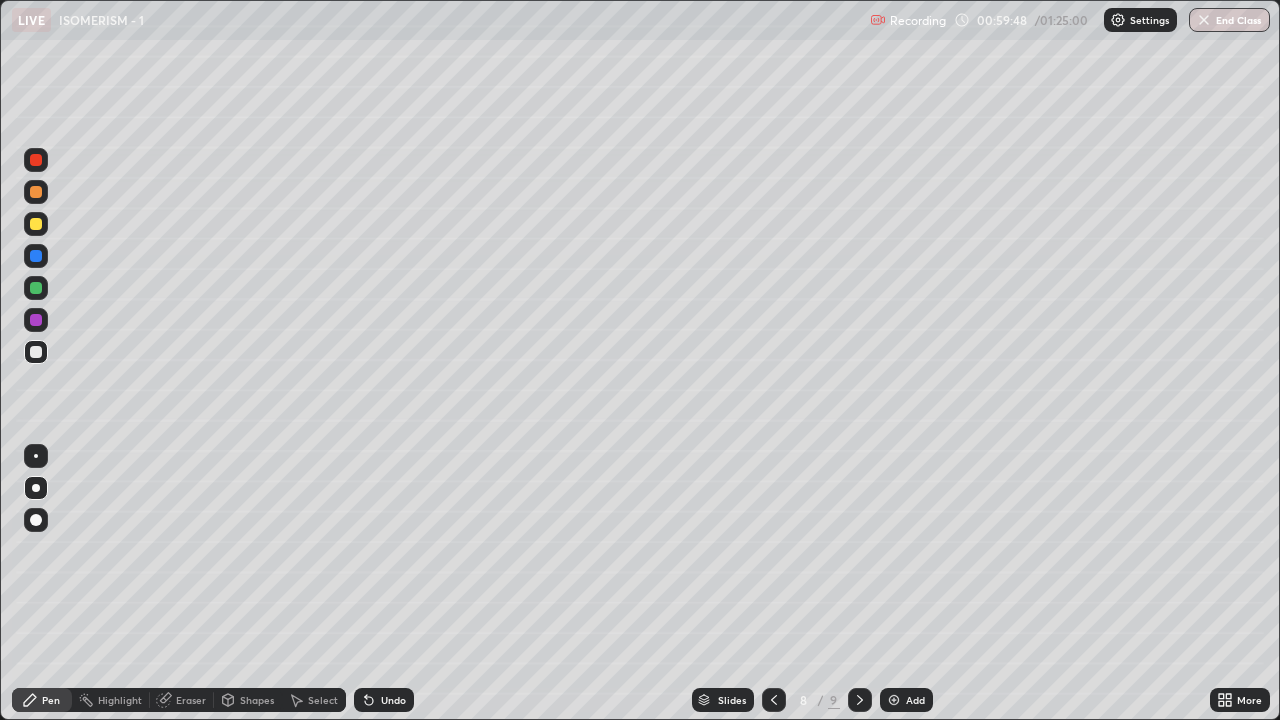 click on "Undo" at bounding box center [393, 700] 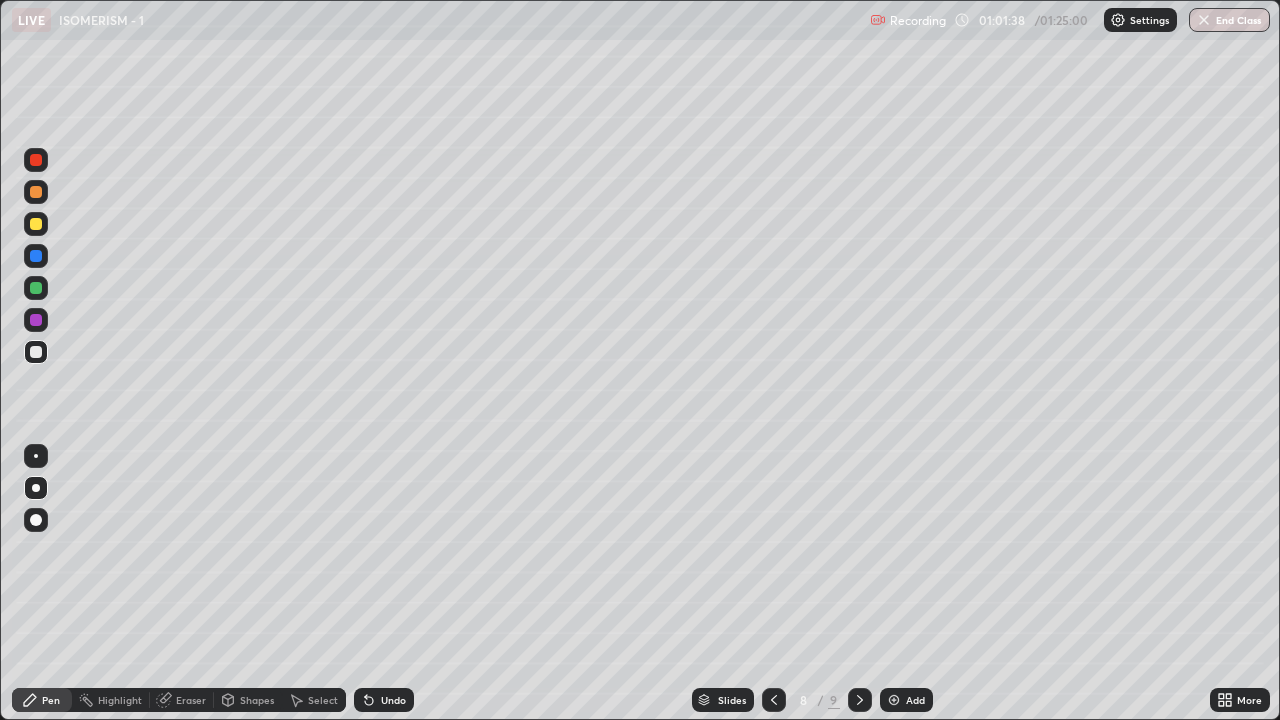 click at bounding box center (36, 224) 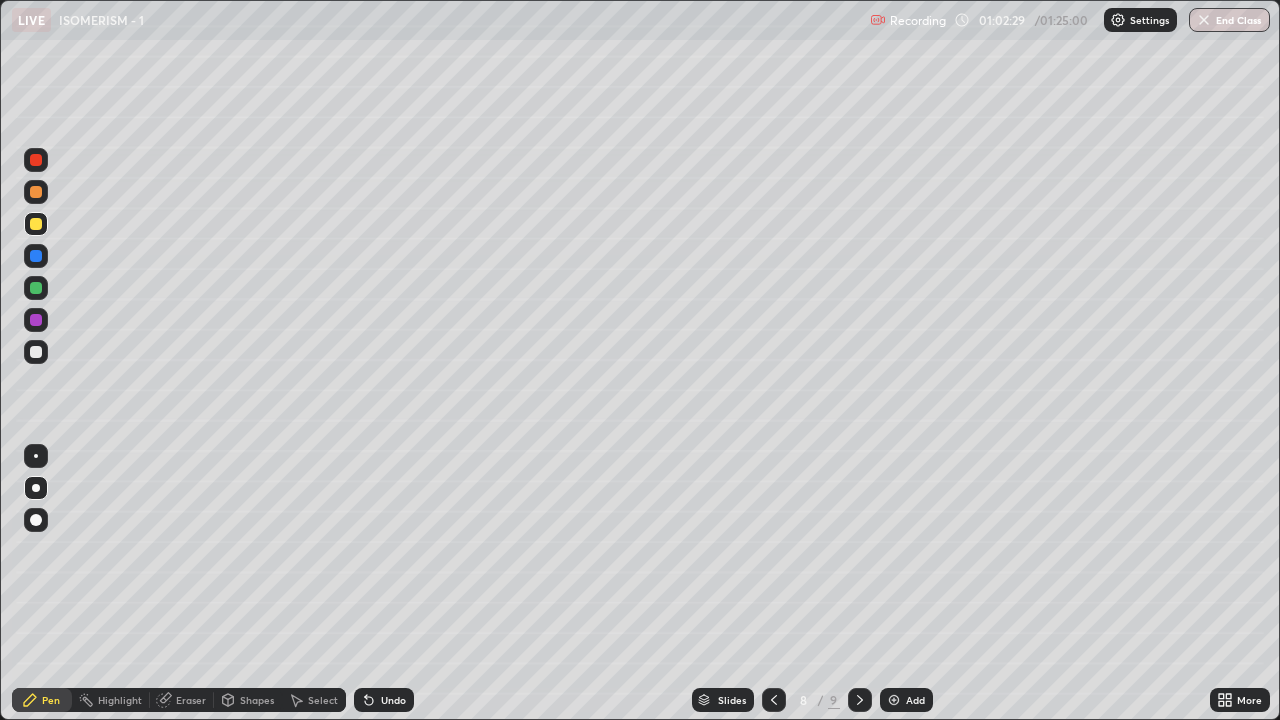 click at bounding box center [36, 352] 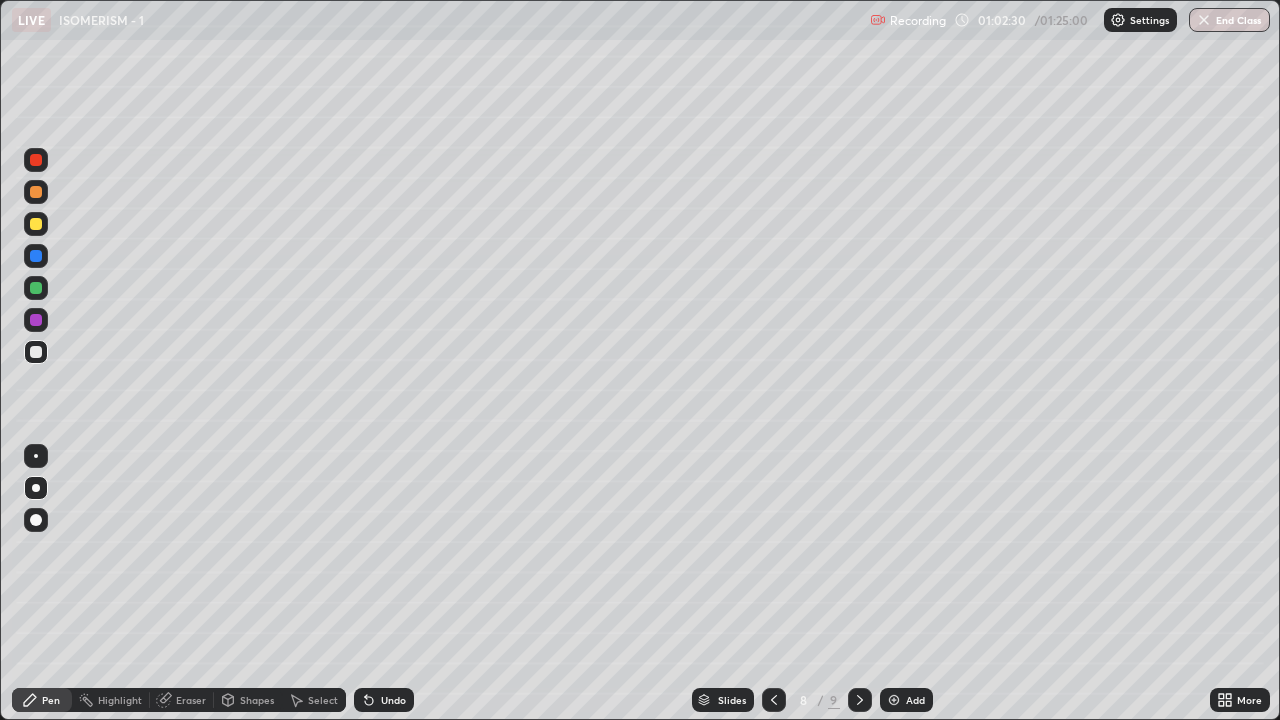 click on "Add" at bounding box center [915, 700] 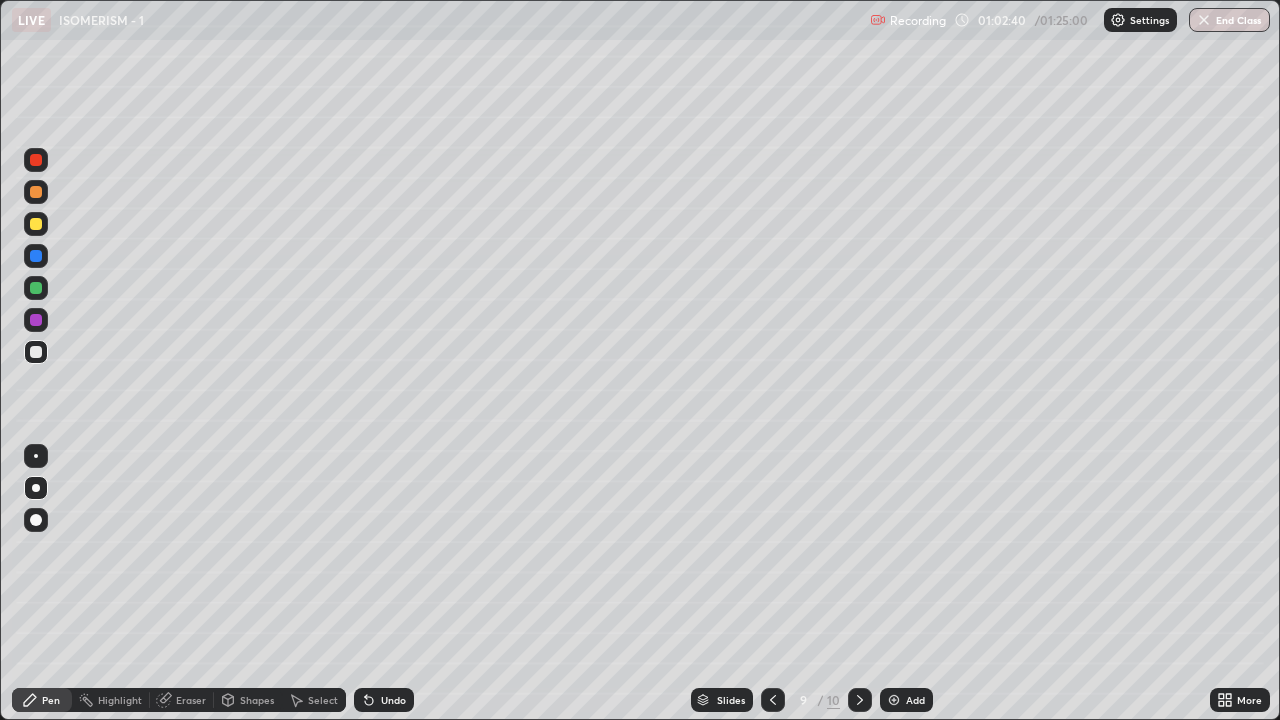 click on "Undo" at bounding box center (393, 700) 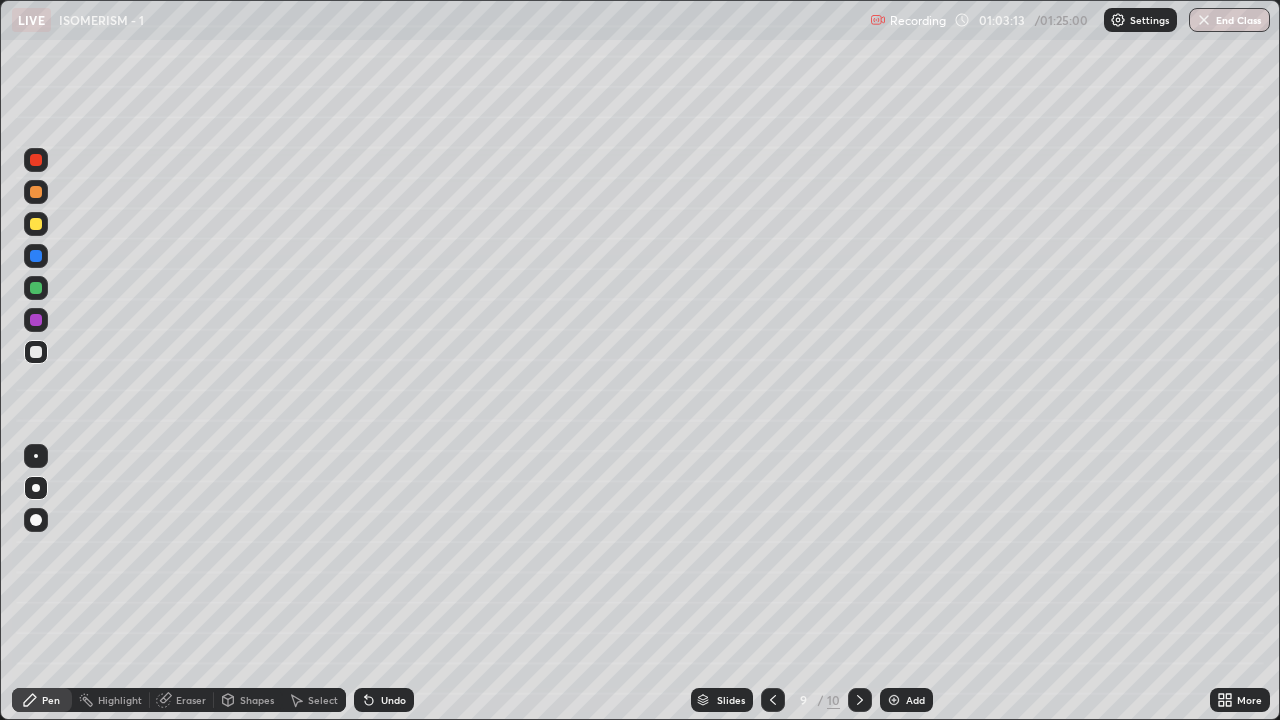 click on "Undo" at bounding box center (393, 700) 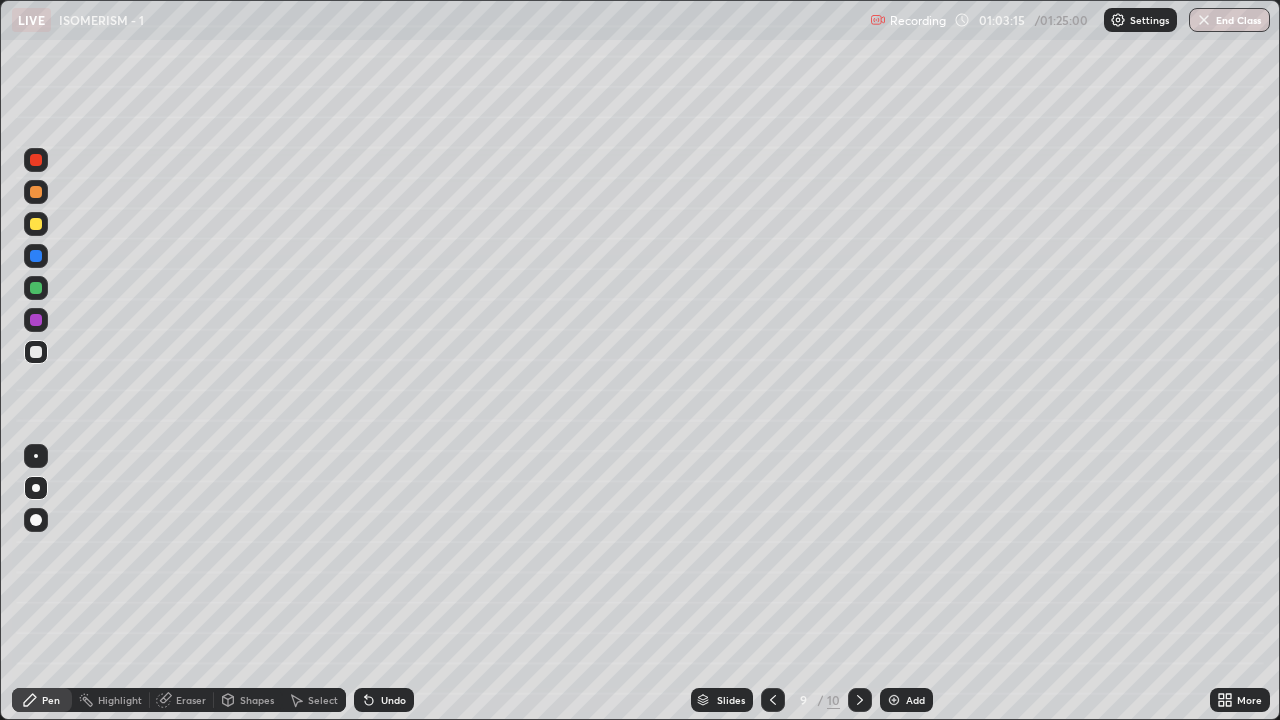 click on "Undo" at bounding box center (393, 700) 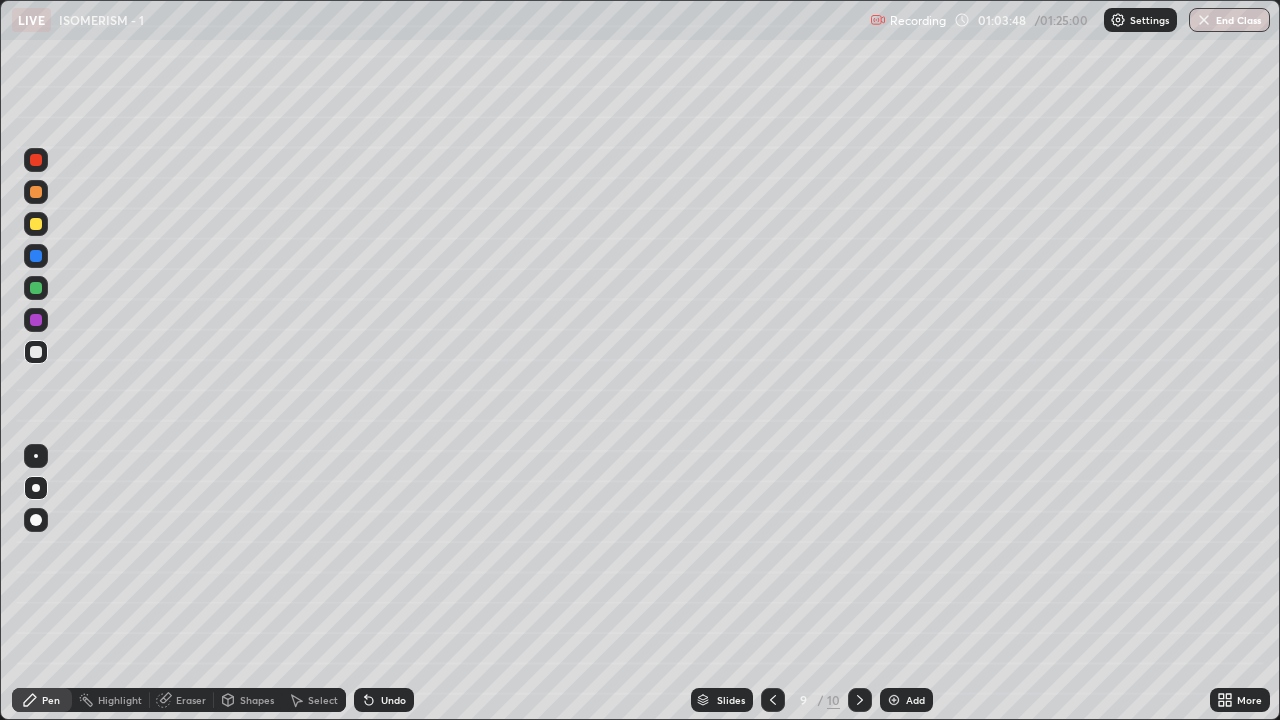 click at bounding box center [36, 224] 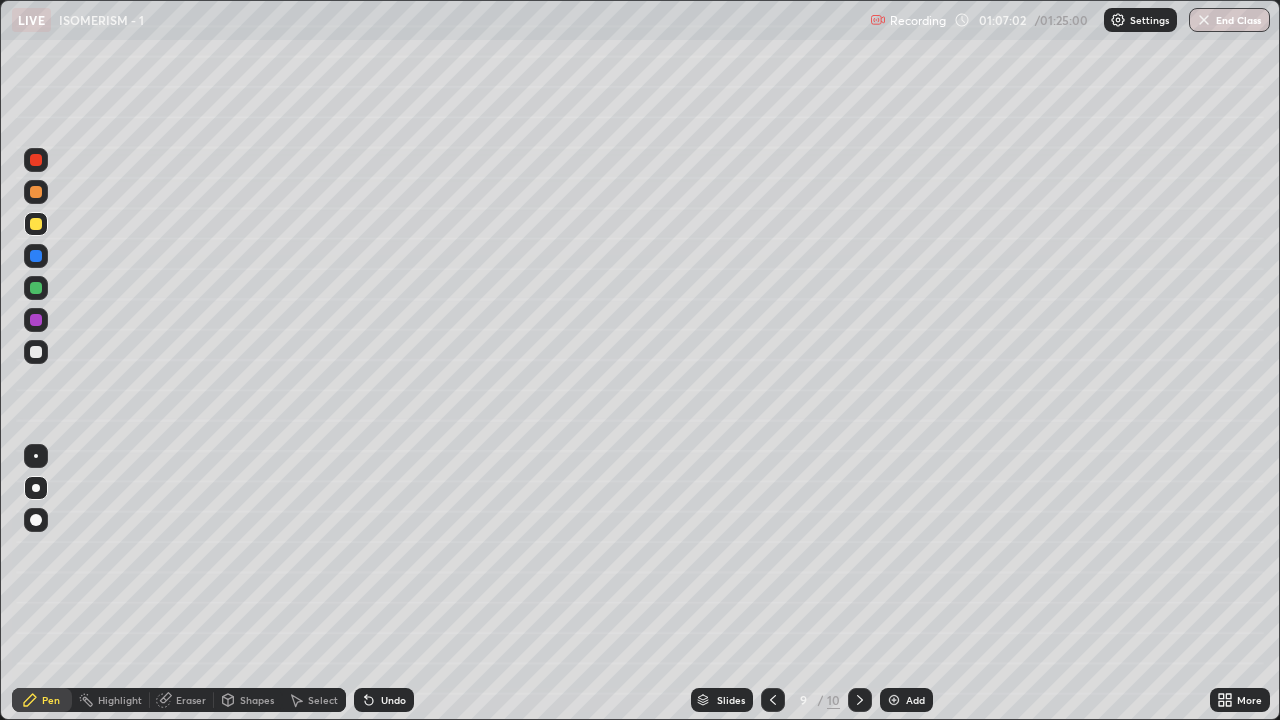click 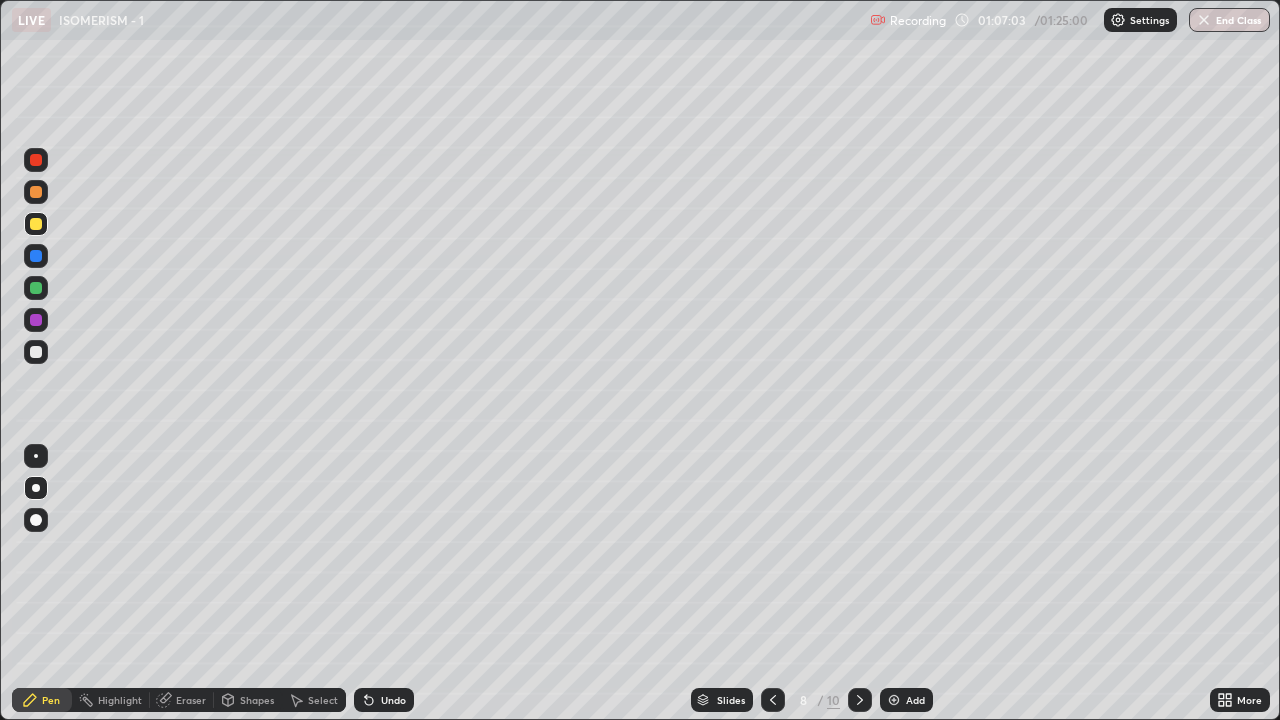 click 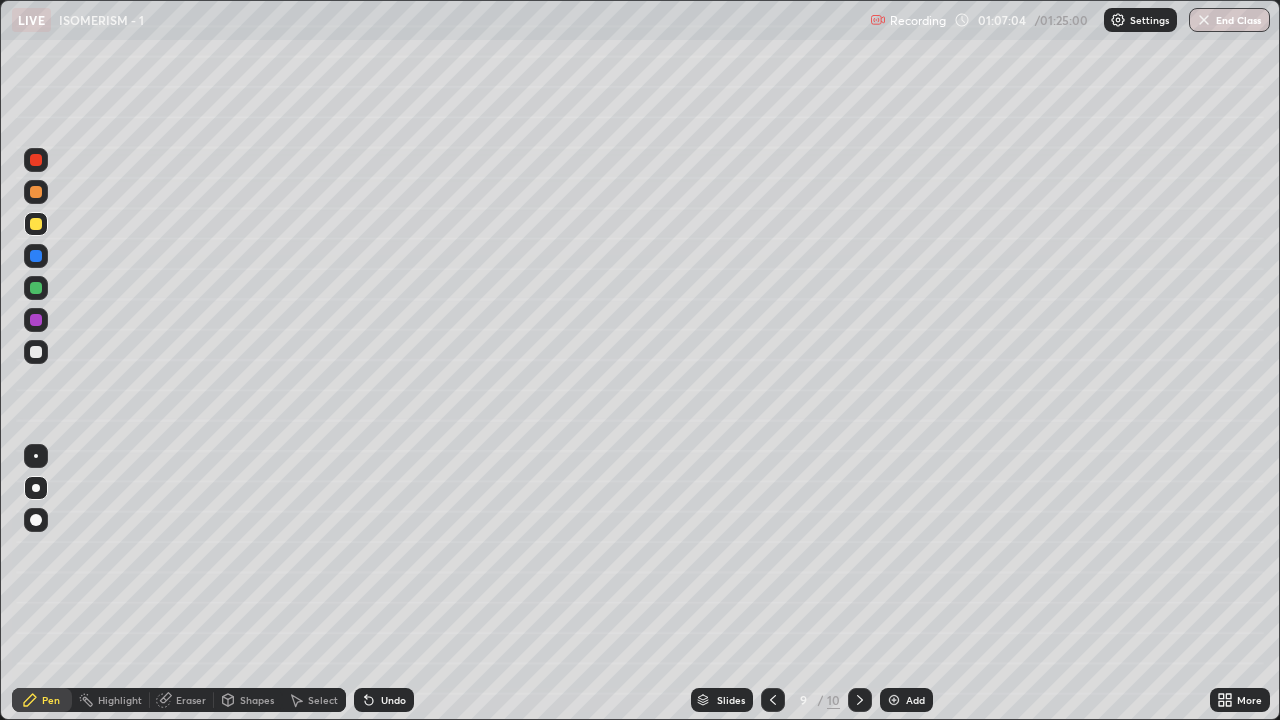 click at bounding box center [894, 700] 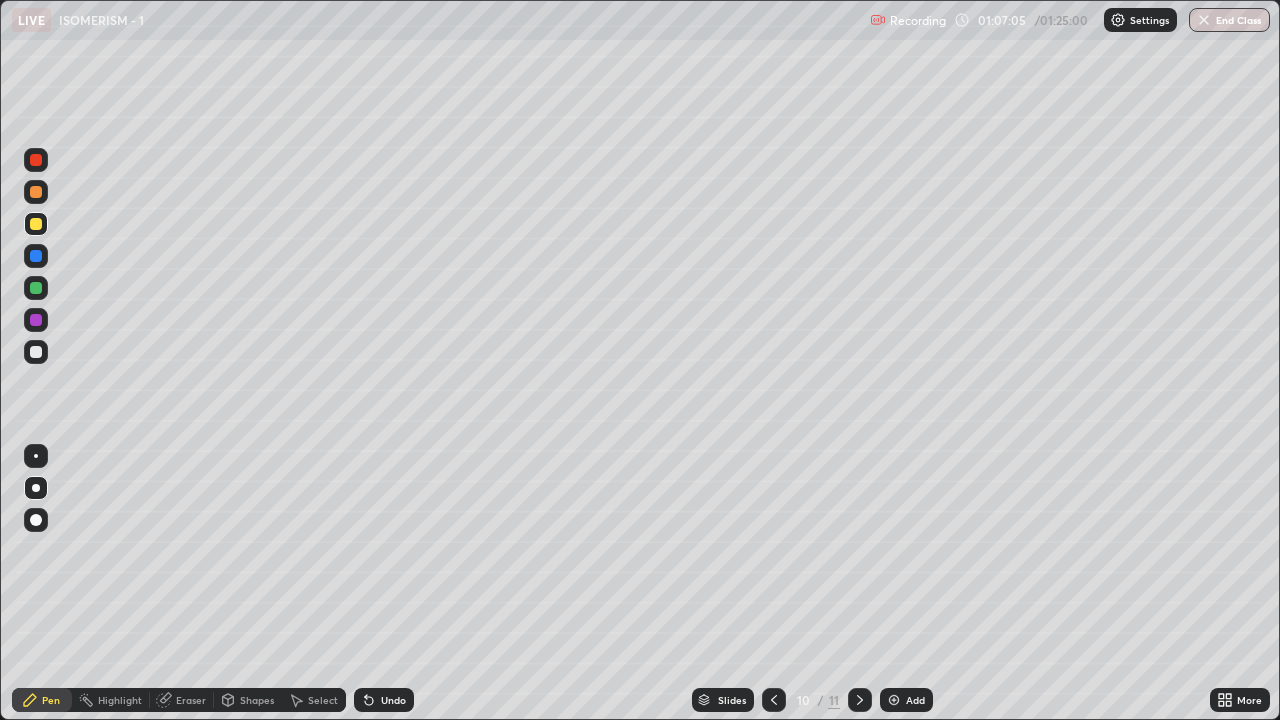click at bounding box center (36, 352) 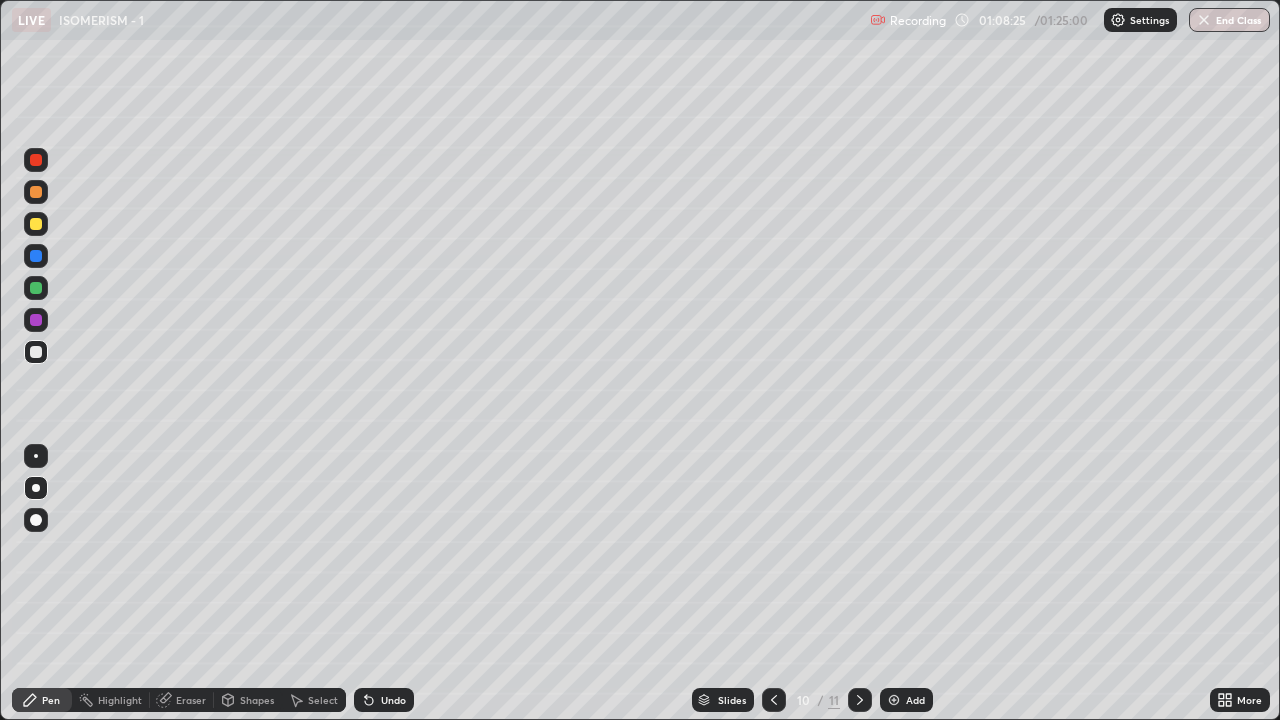 click at bounding box center (36, 224) 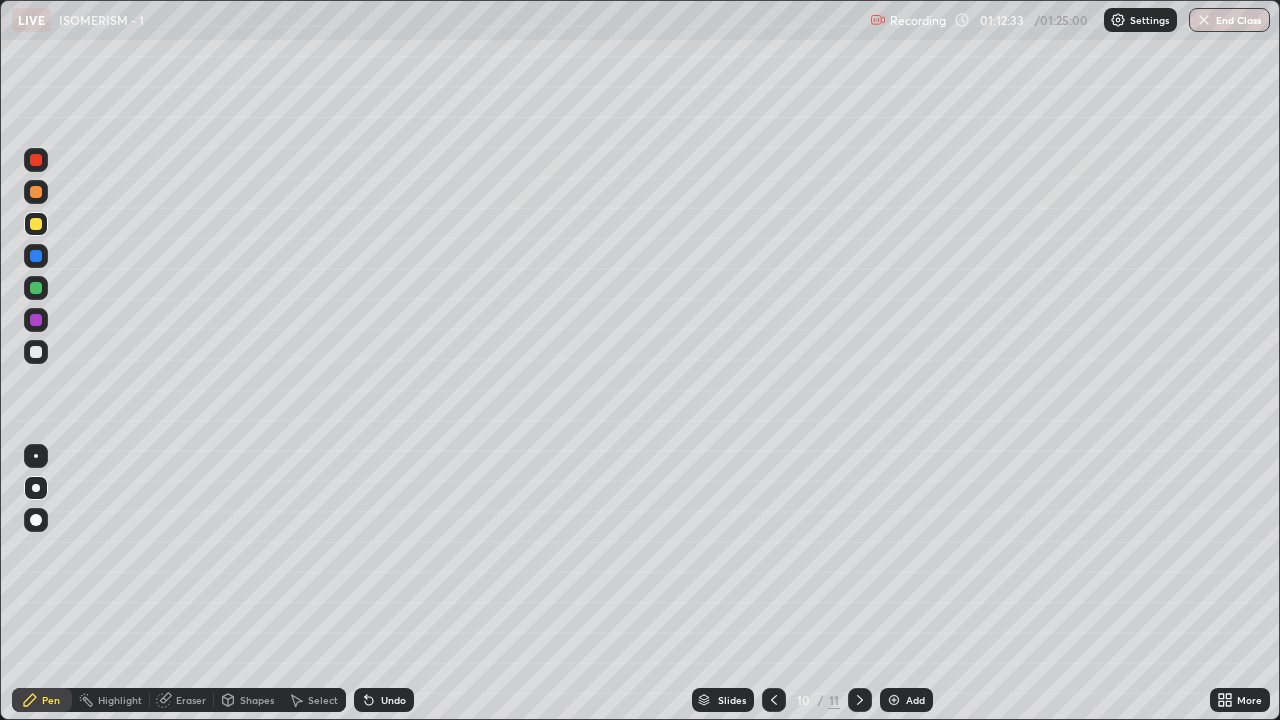 click at bounding box center [36, 352] 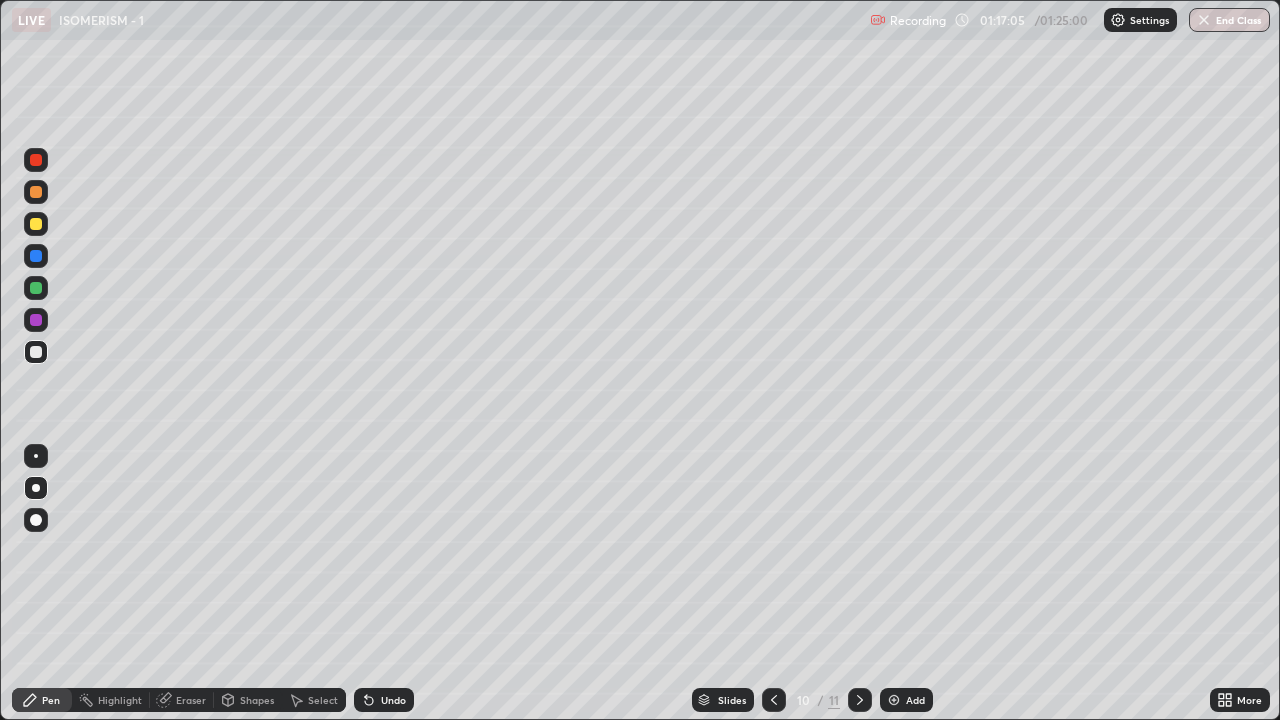 click 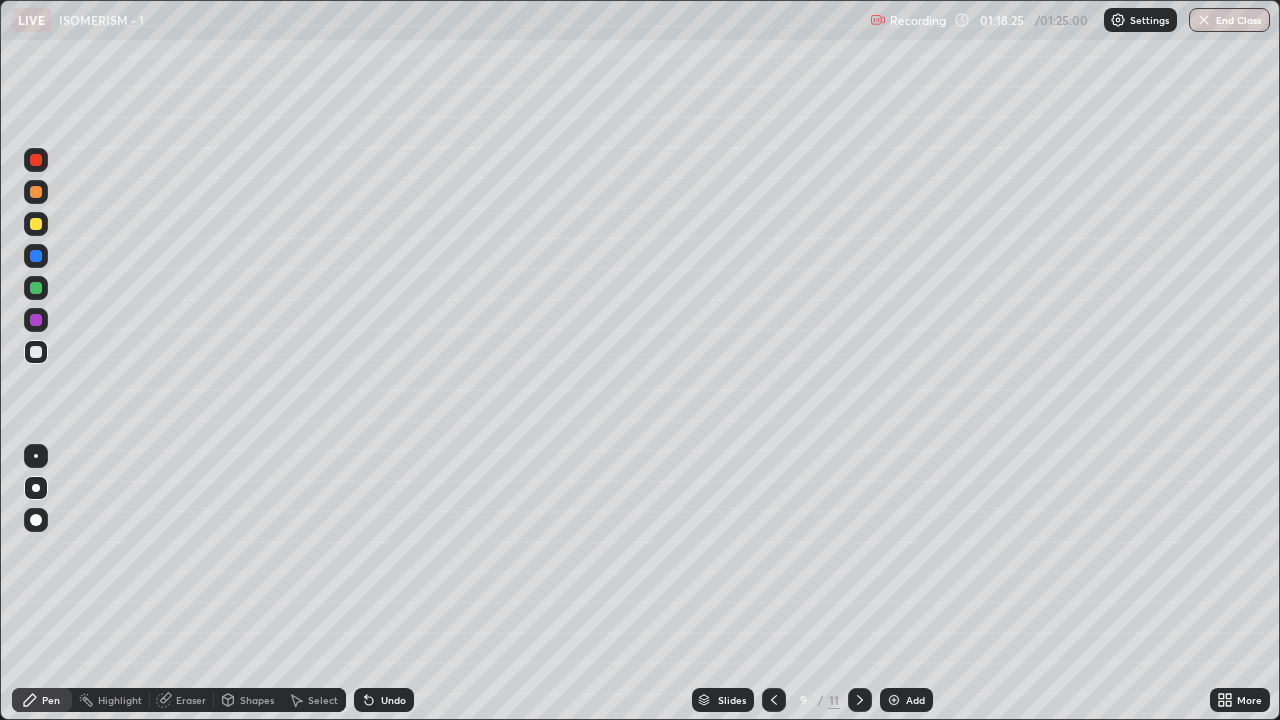 click 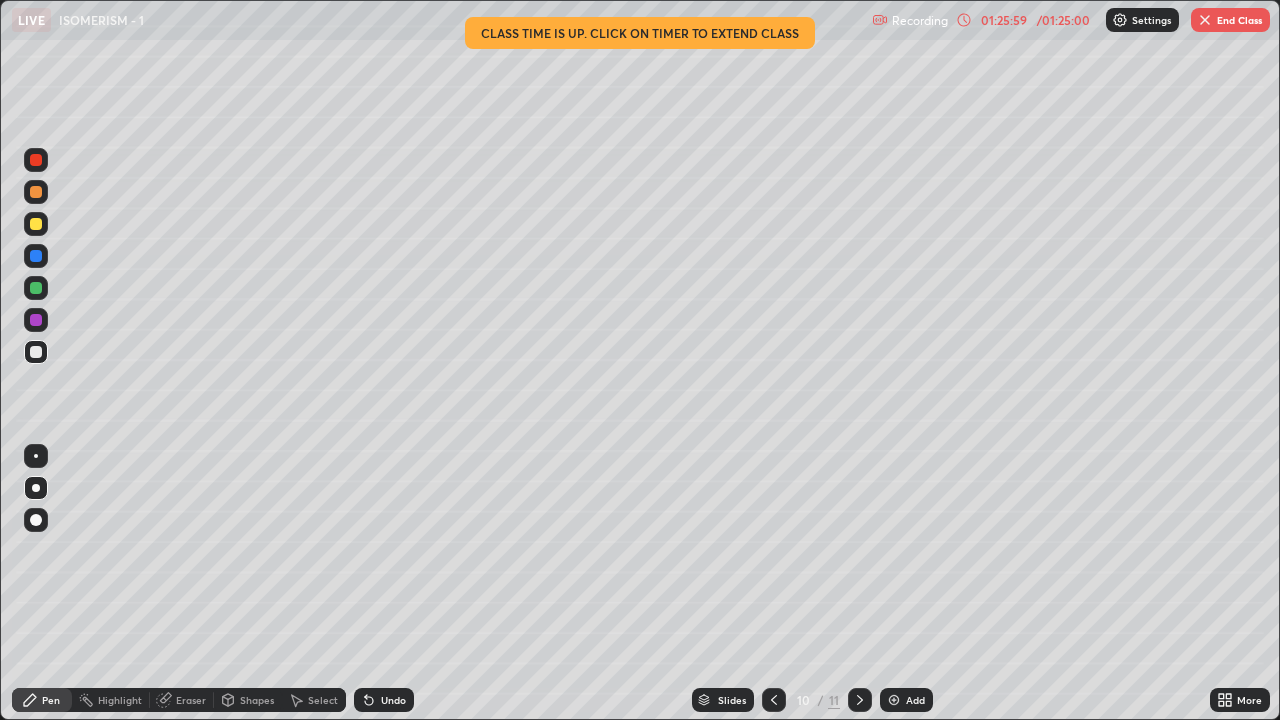click on "End Class" at bounding box center [1230, 20] 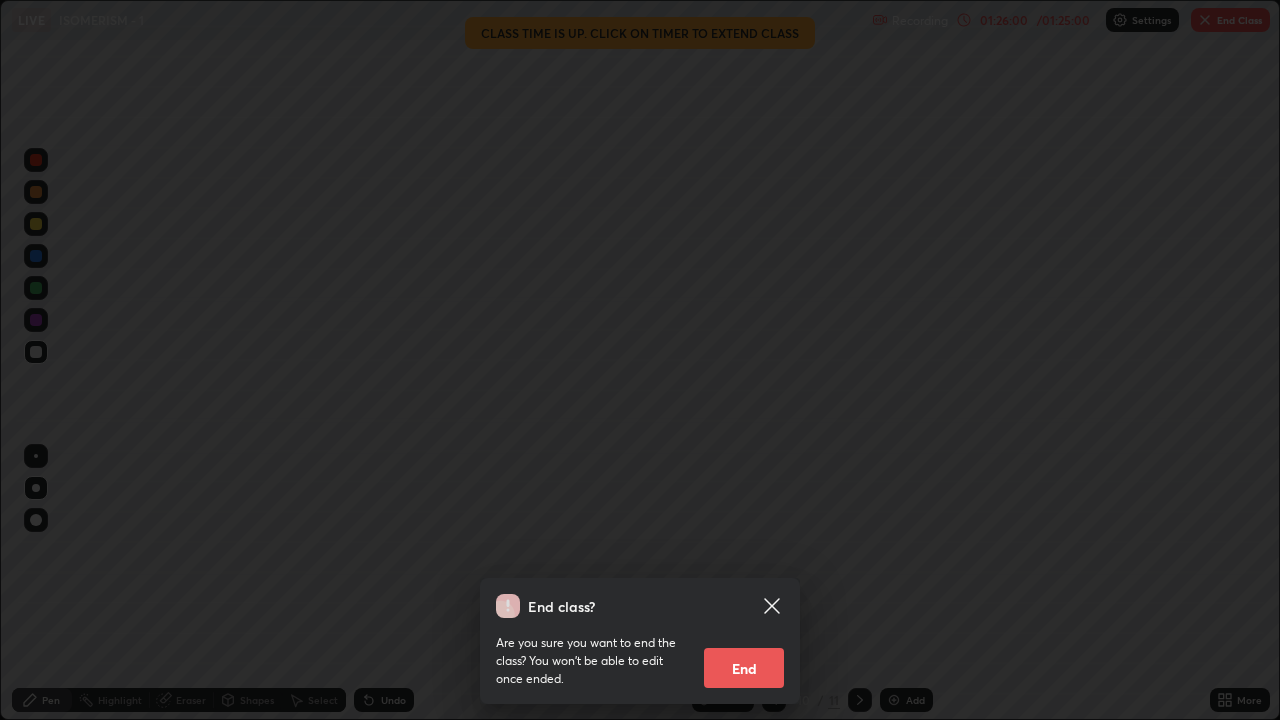 click on "End" at bounding box center (744, 668) 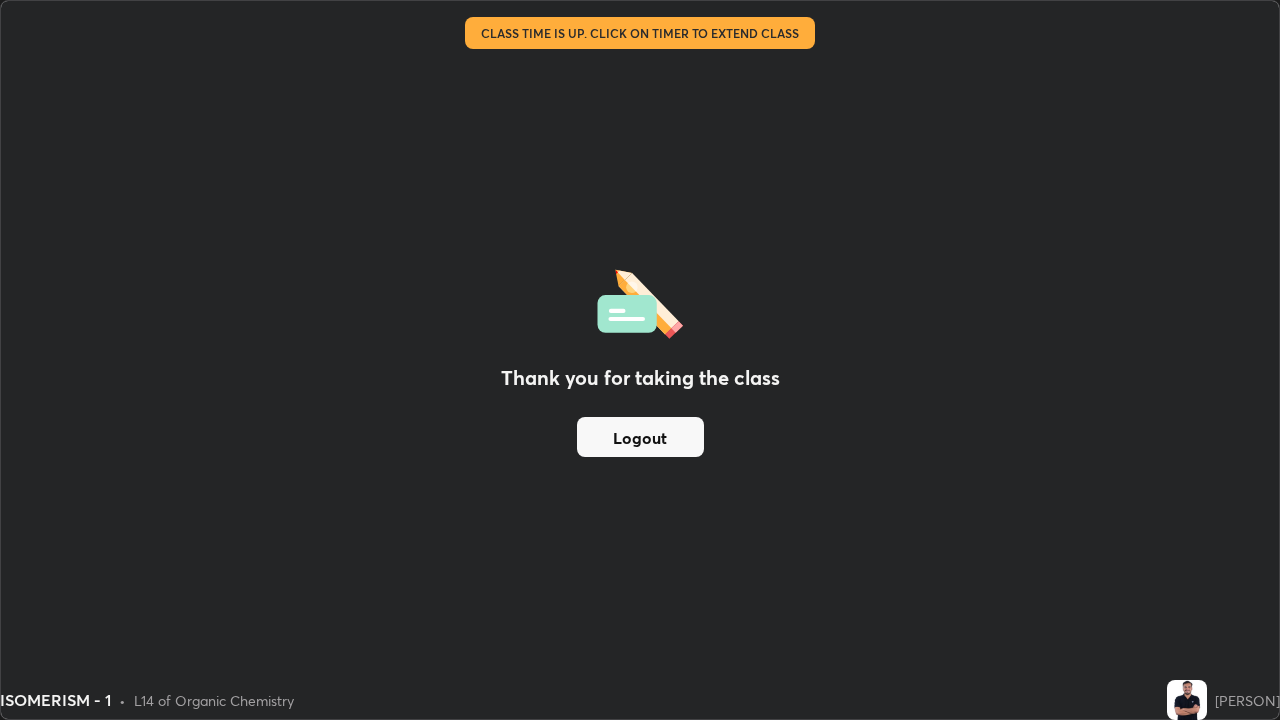 click on "Logout" at bounding box center (640, 437) 